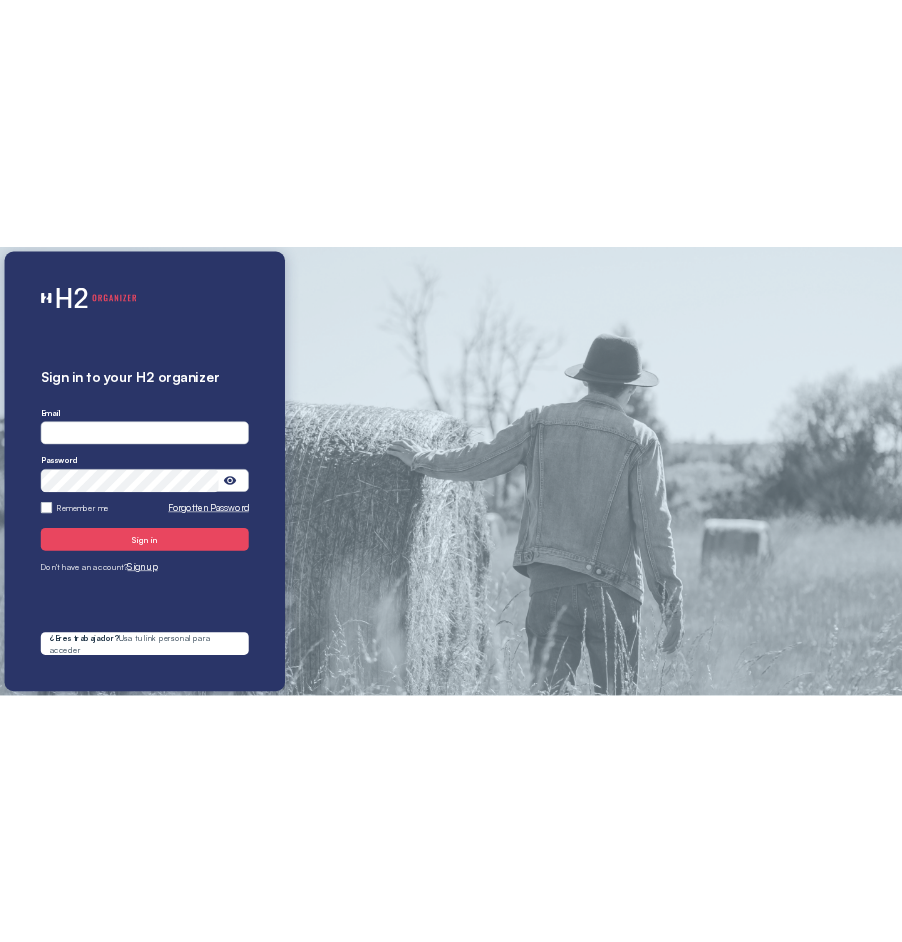 scroll, scrollTop: 0, scrollLeft: 0, axis: both 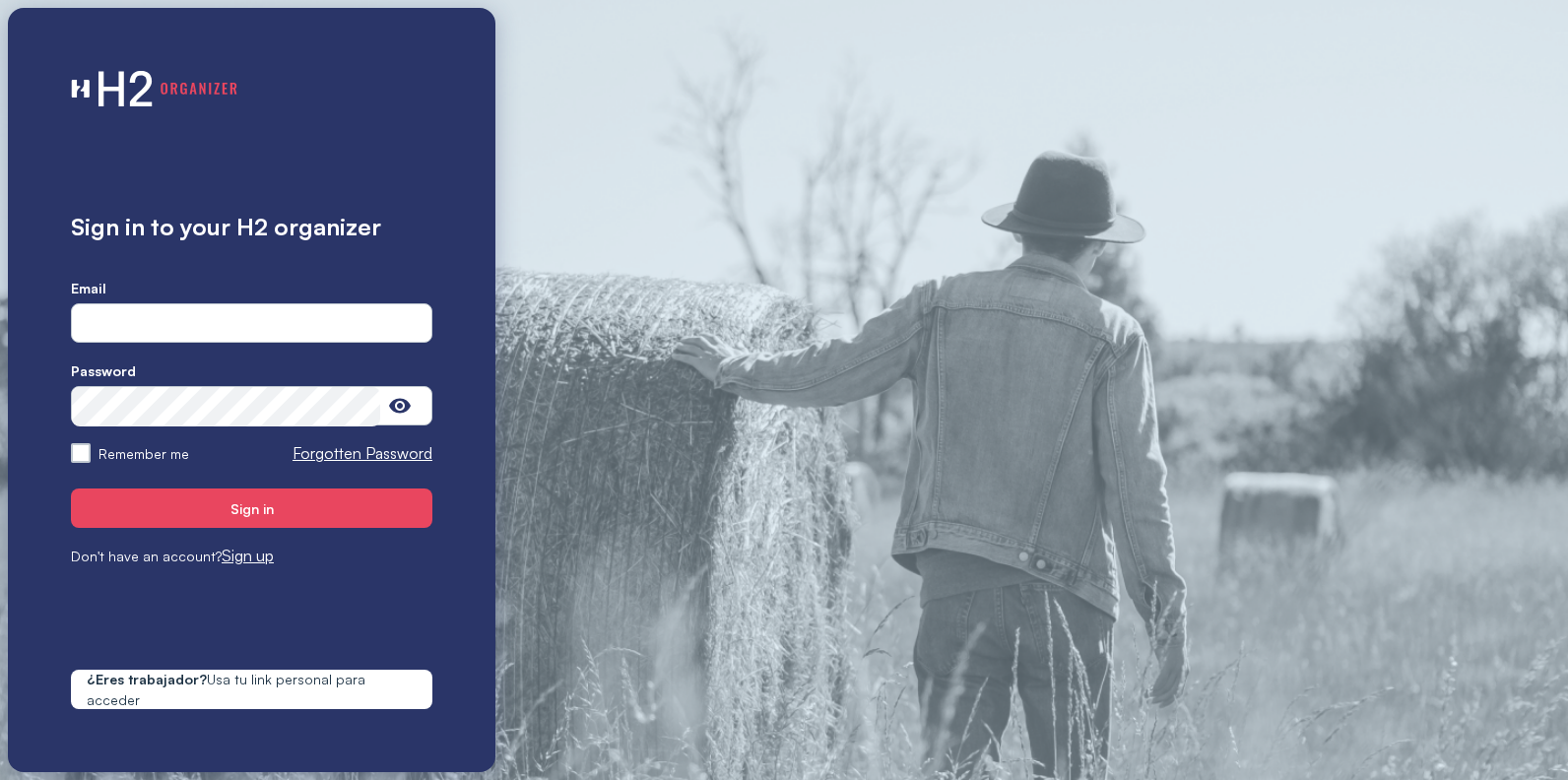 type on "**********" 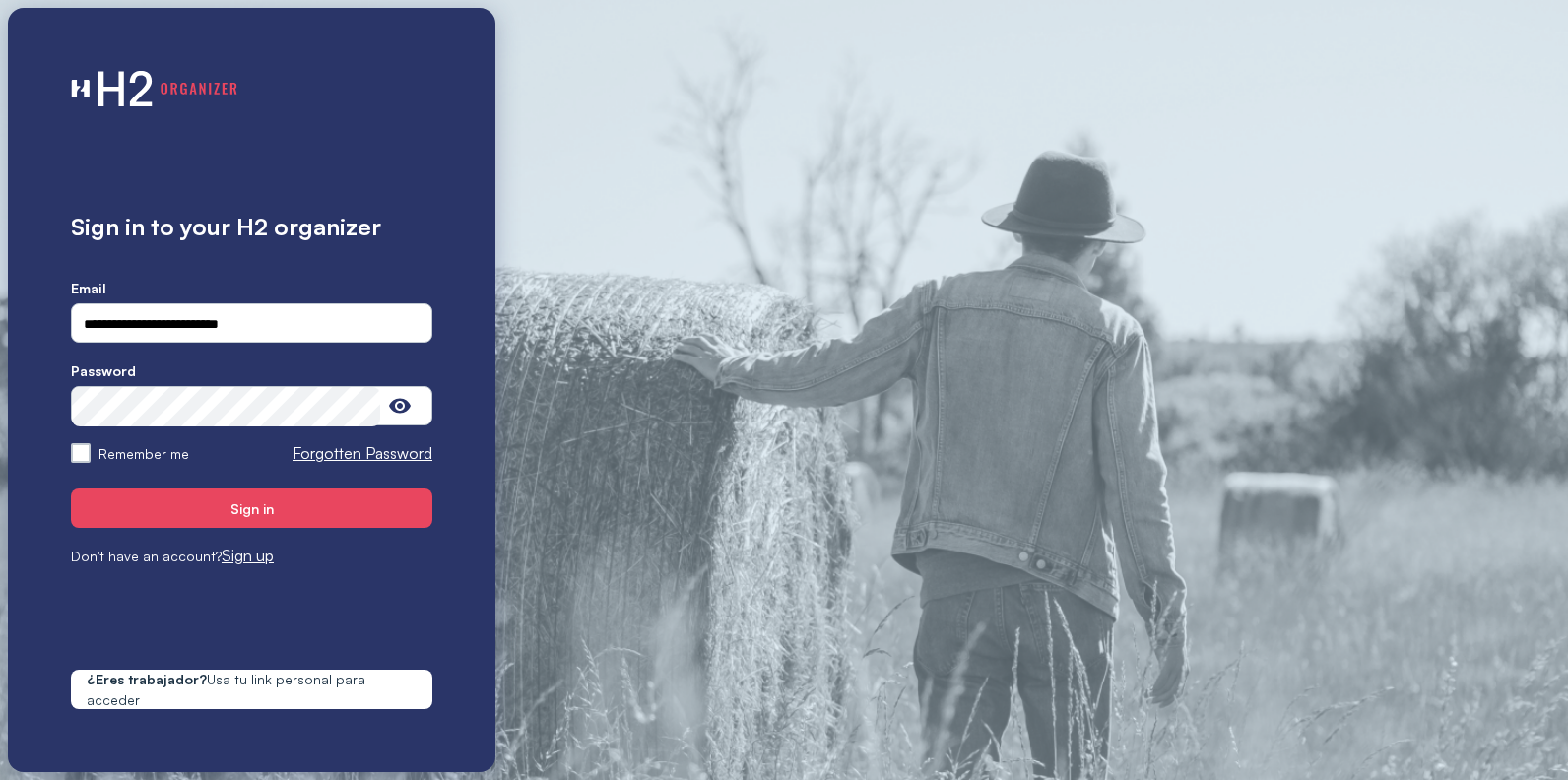 click at bounding box center [251, 477] 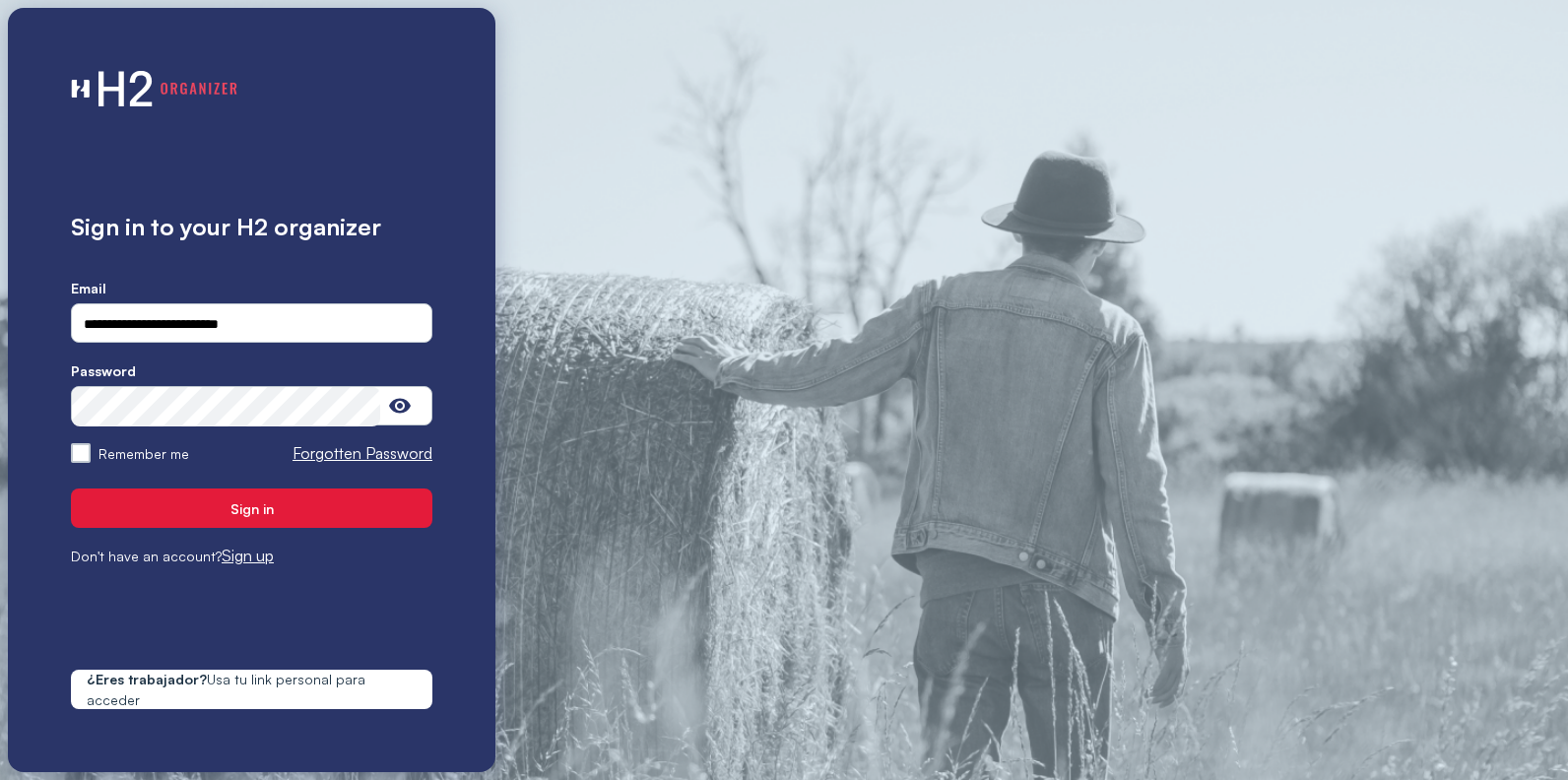 click on "Sign in" at bounding box center (251, 508) 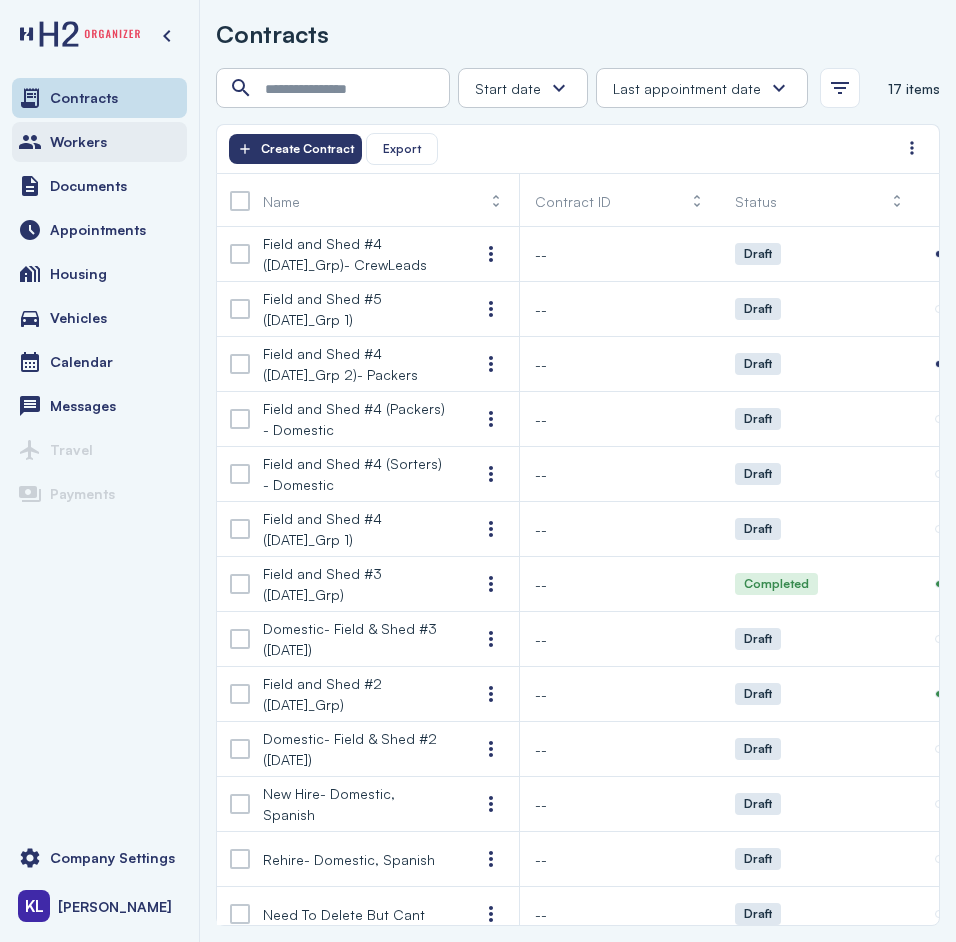 click on "Workers" at bounding box center (78, 142) 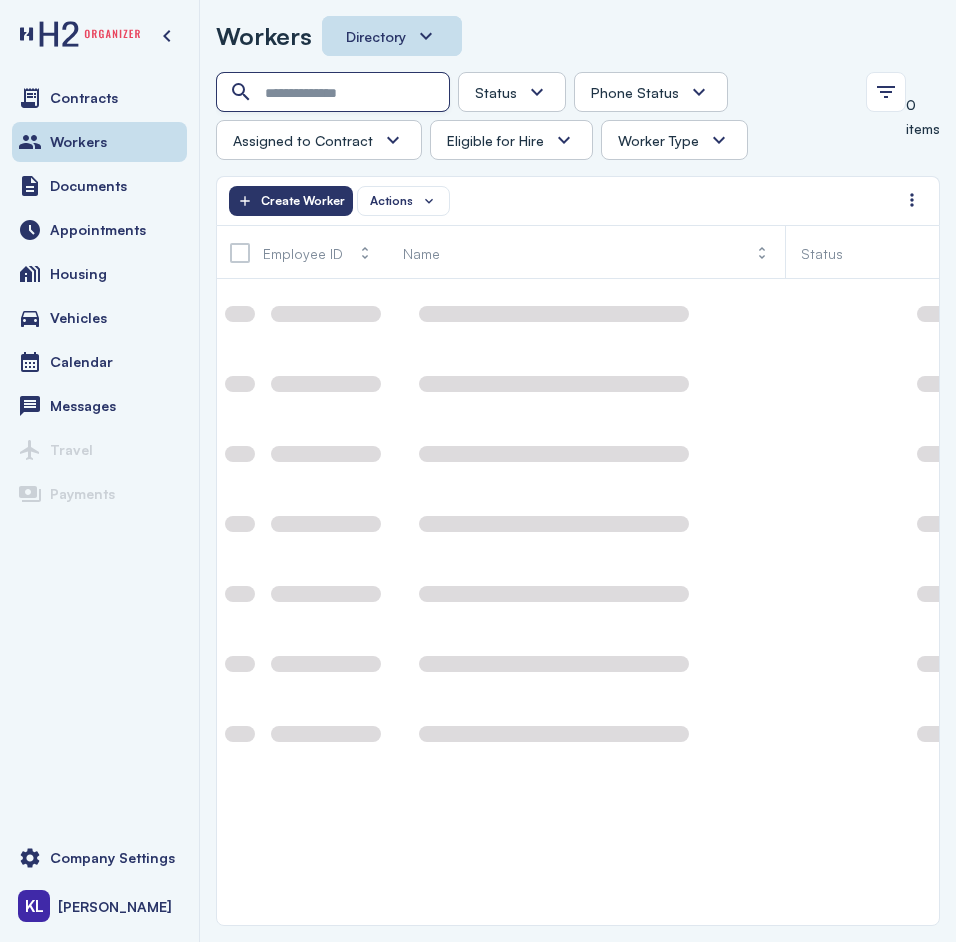 click at bounding box center [335, 93] 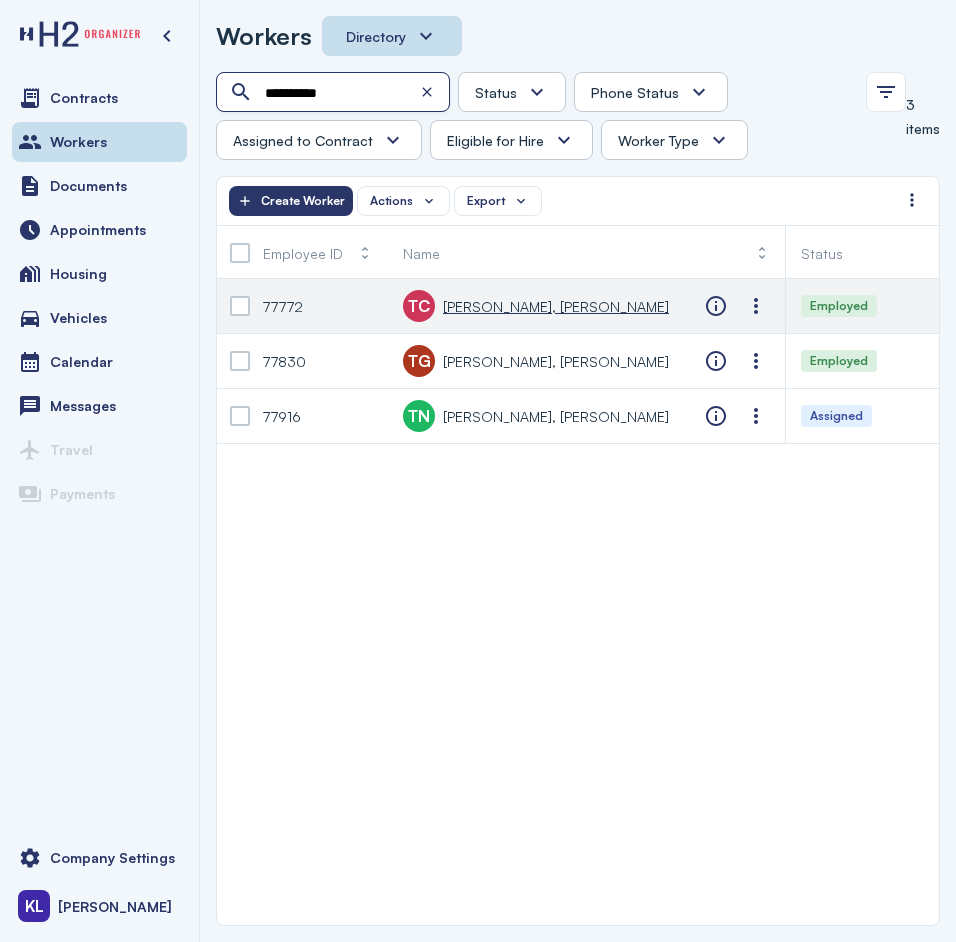 type on "**********" 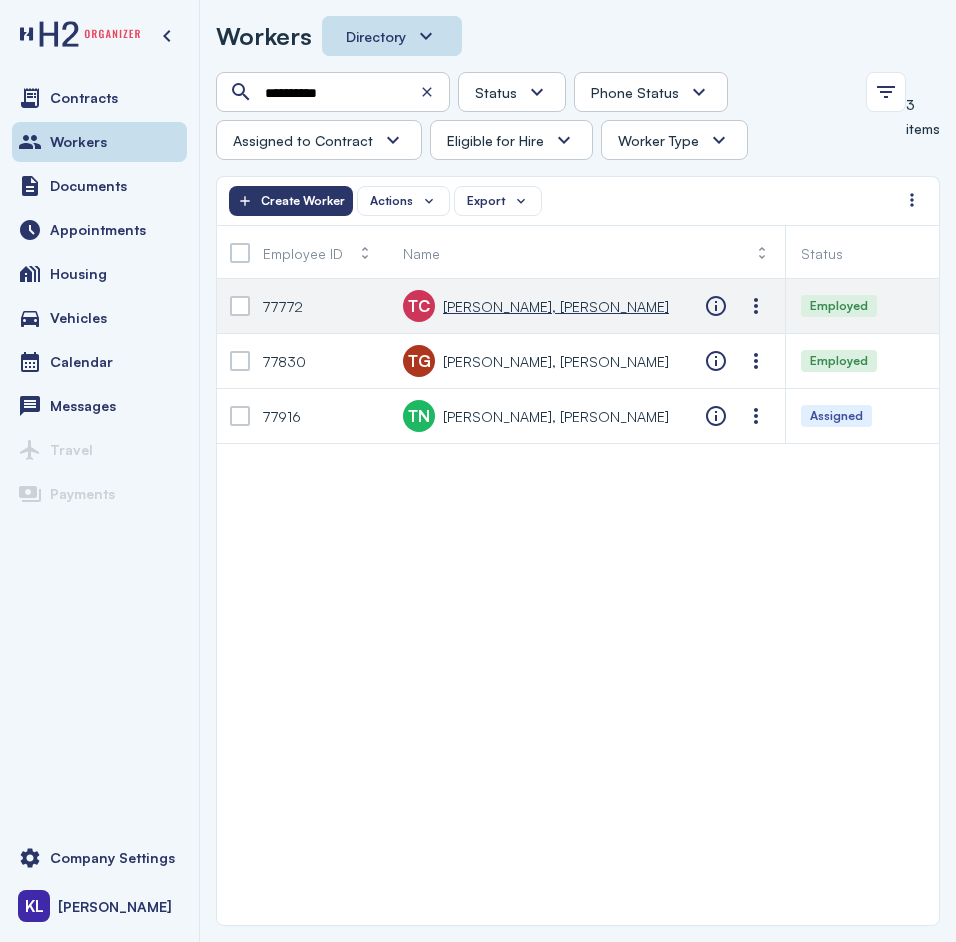 click on "[PERSON_NAME], [PERSON_NAME]" at bounding box center (556, 306) 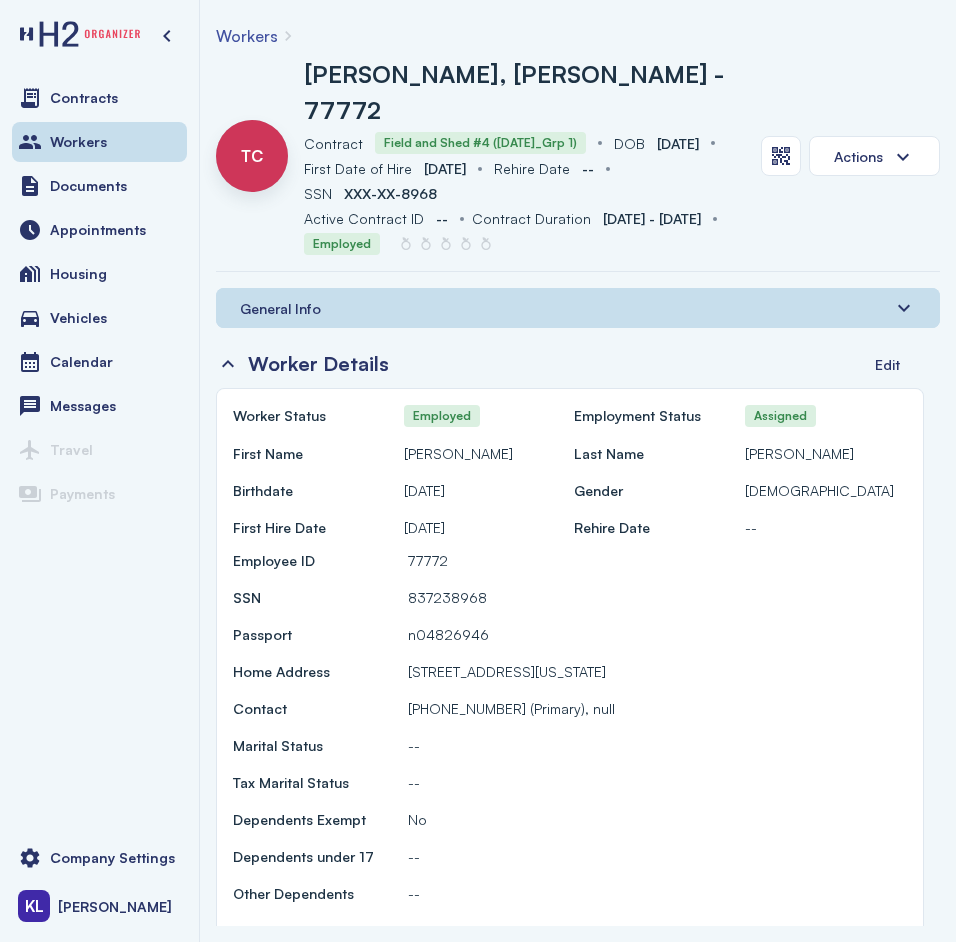 drag, startPoint x: 496, startPoint y: 579, endPoint x: 296, endPoint y: 606, distance: 201.81427 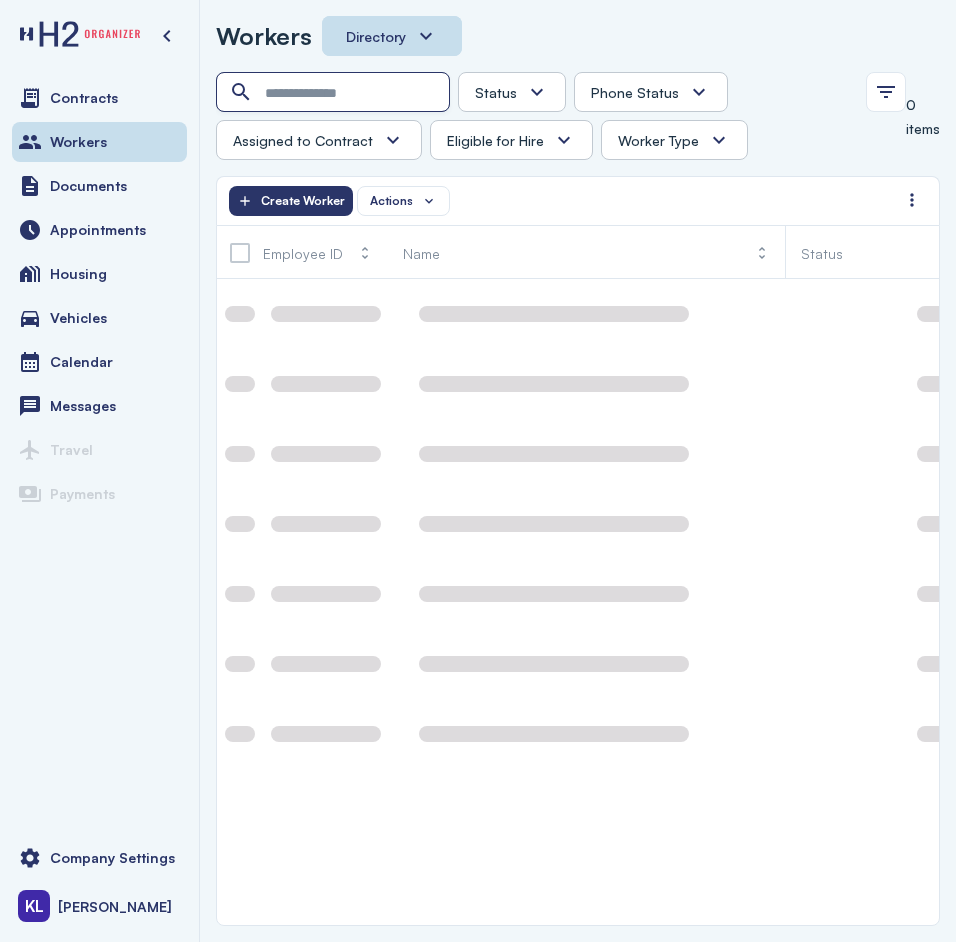 click at bounding box center [335, 93] 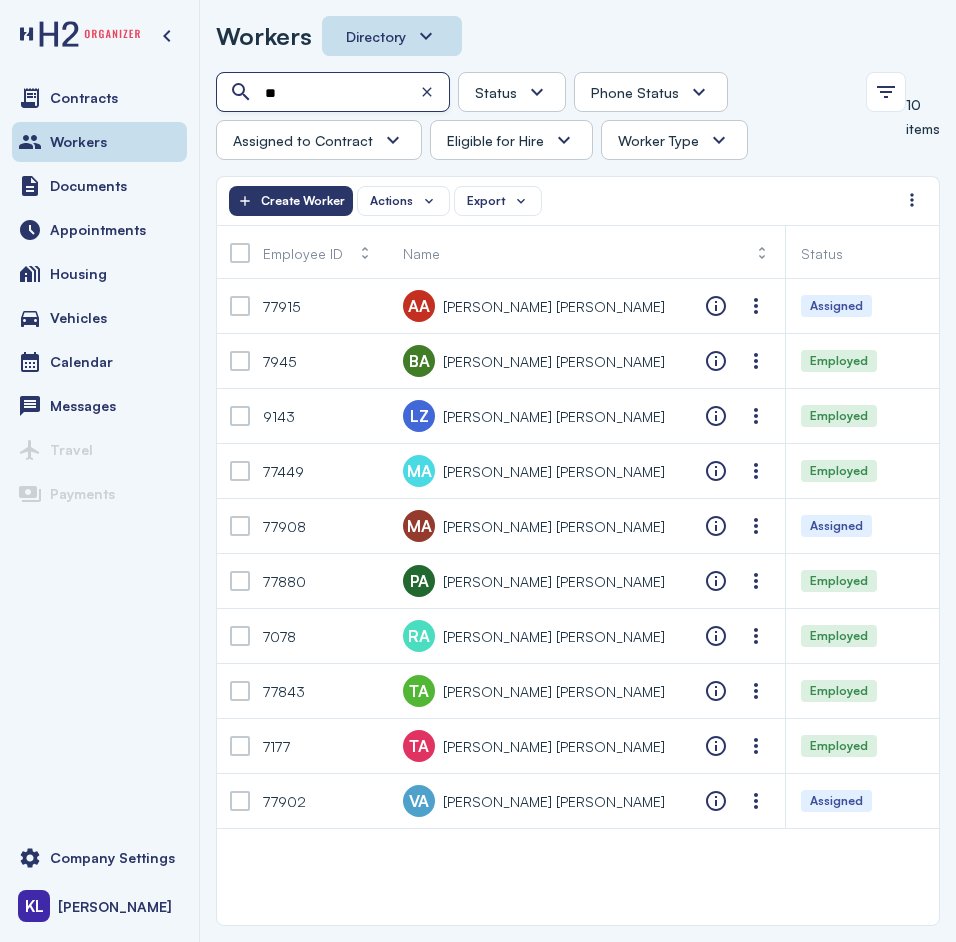type on "*" 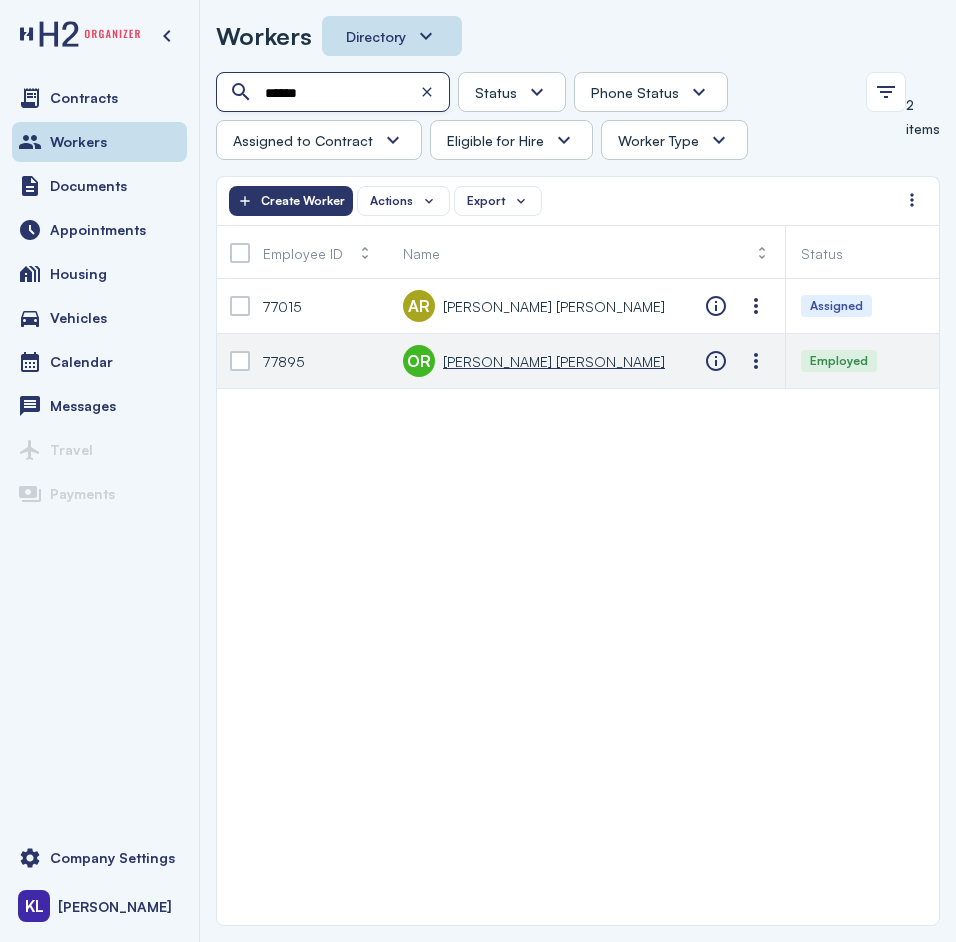 type on "******" 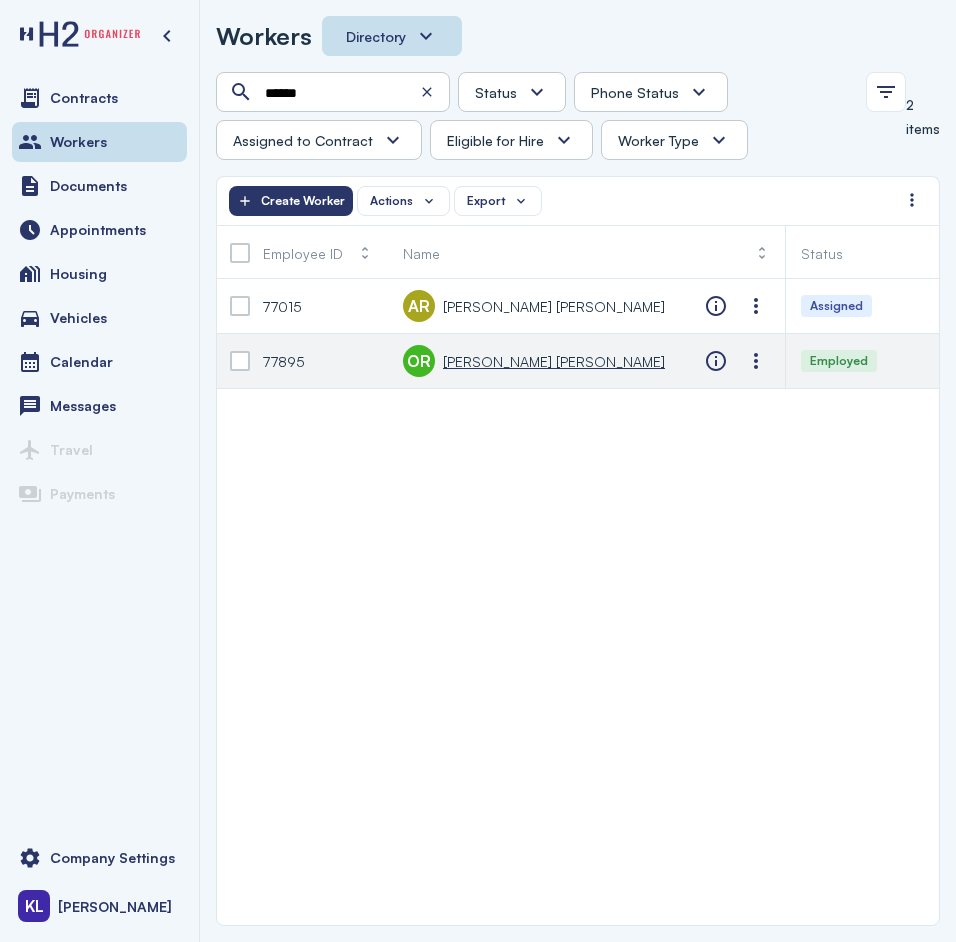 click on "[PERSON_NAME] [PERSON_NAME]" at bounding box center [554, 361] 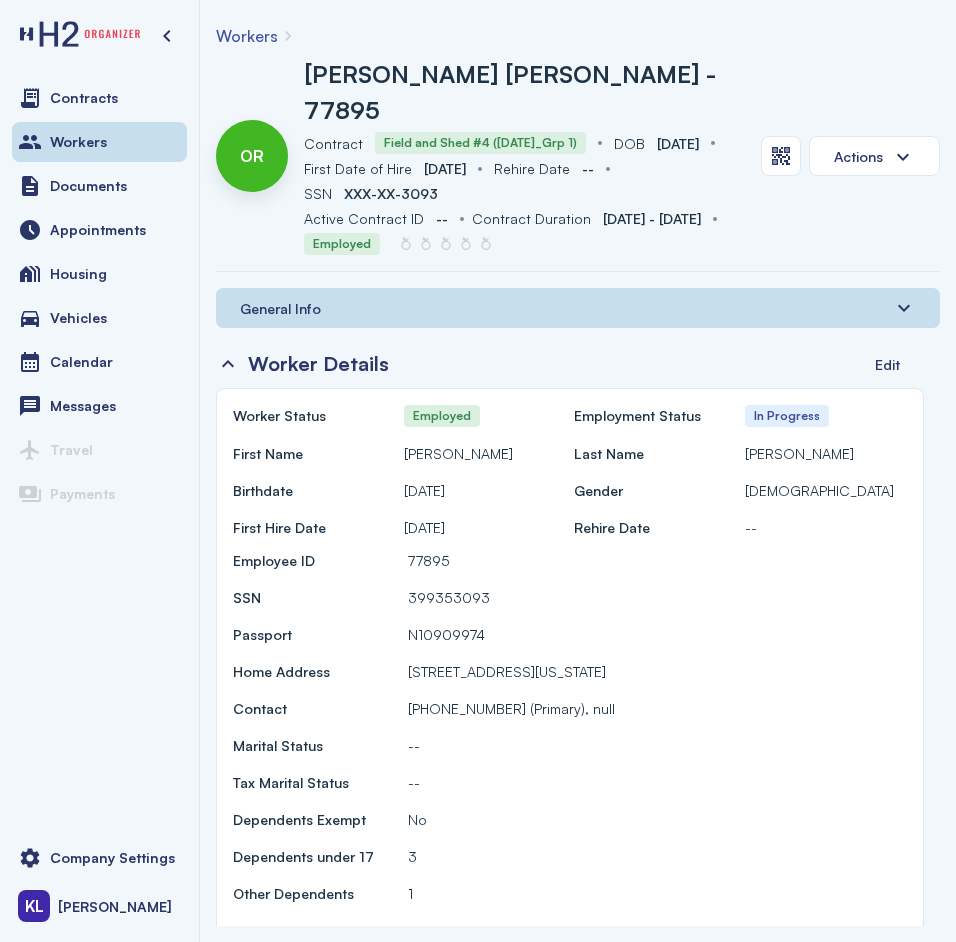 drag, startPoint x: 482, startPoint y: 580, endPoint x: 330, endPoint y: 588, distance: 152.21039 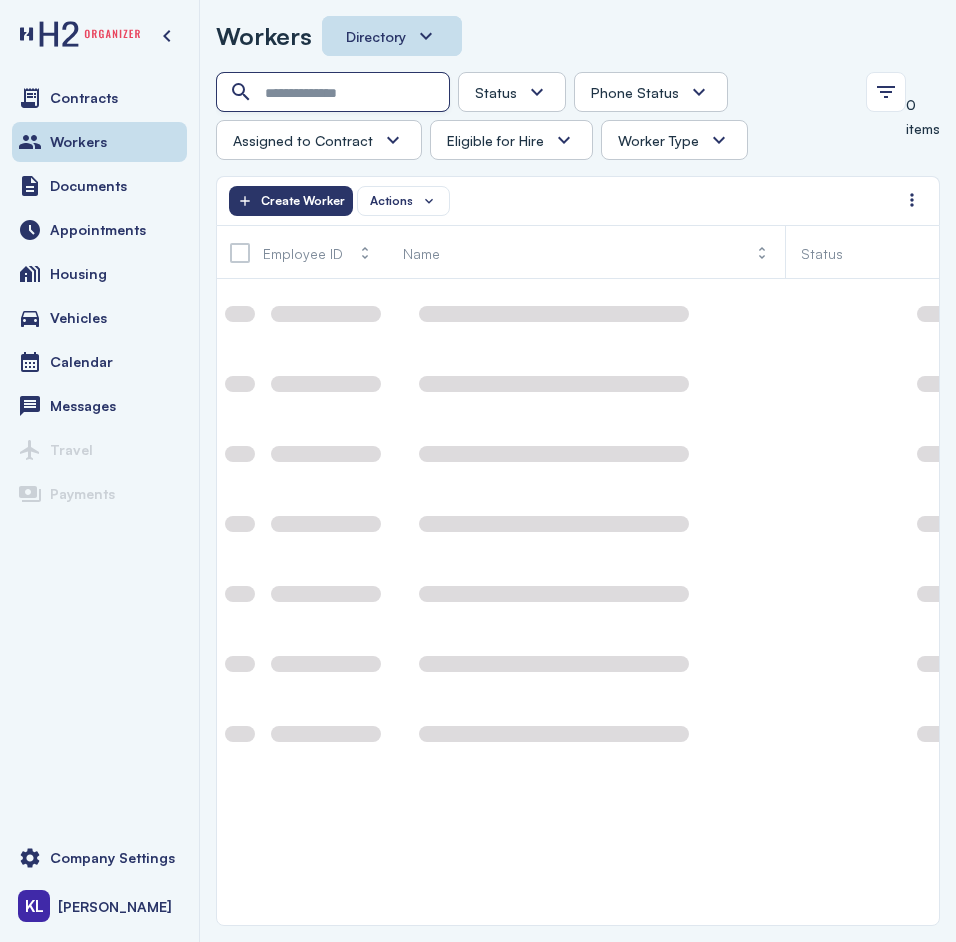 click at bounding box center [335, 93] 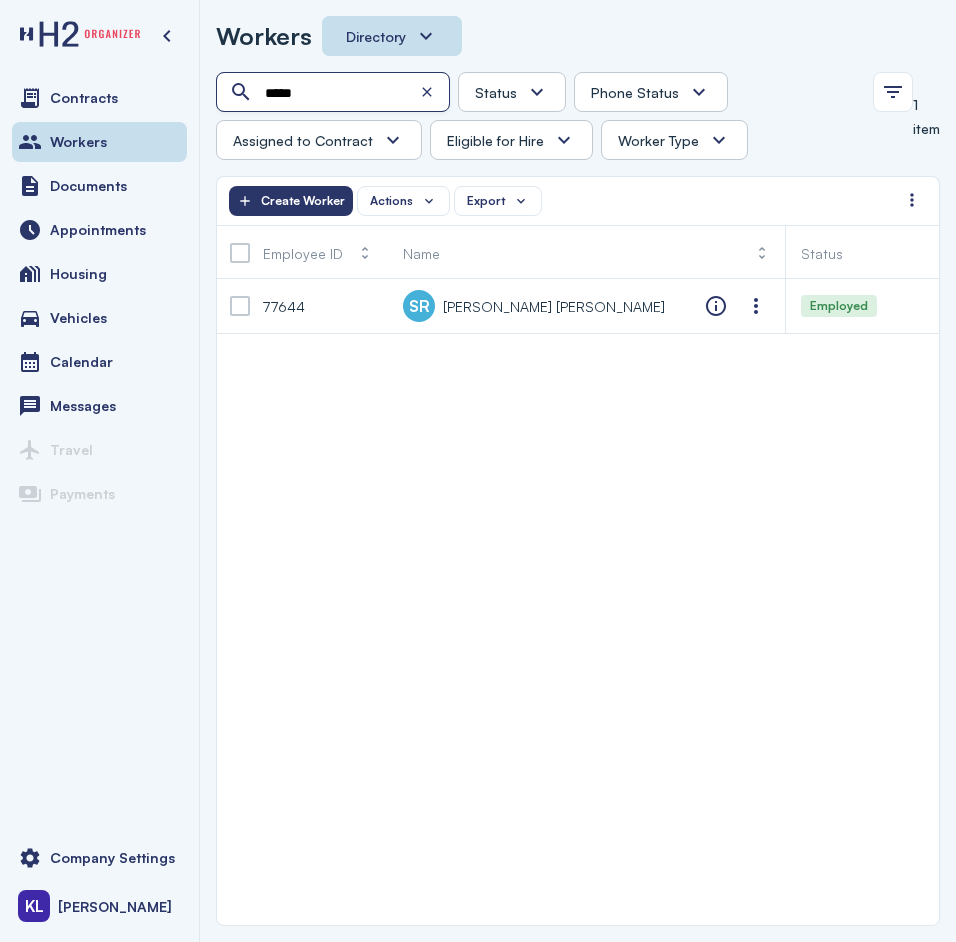 type on "*****" 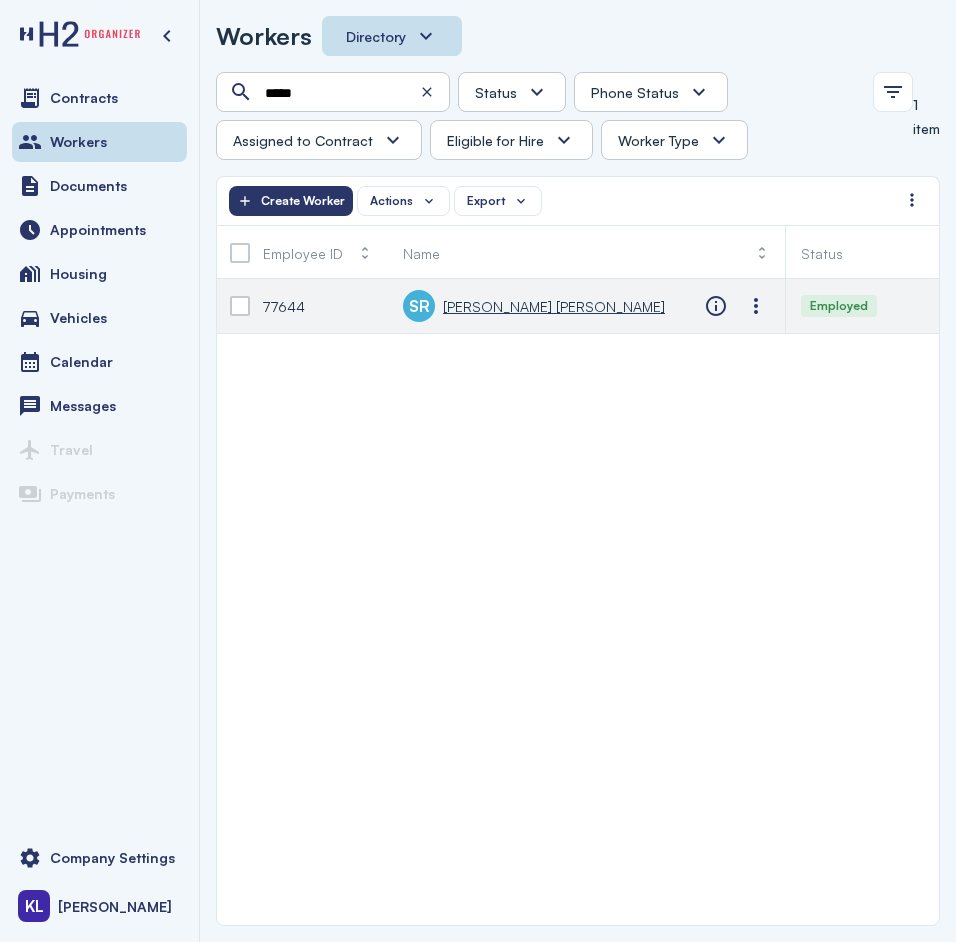 click on "[PERSON_NAME] [PERSON_NAME]" at bounding box center (554, 306) 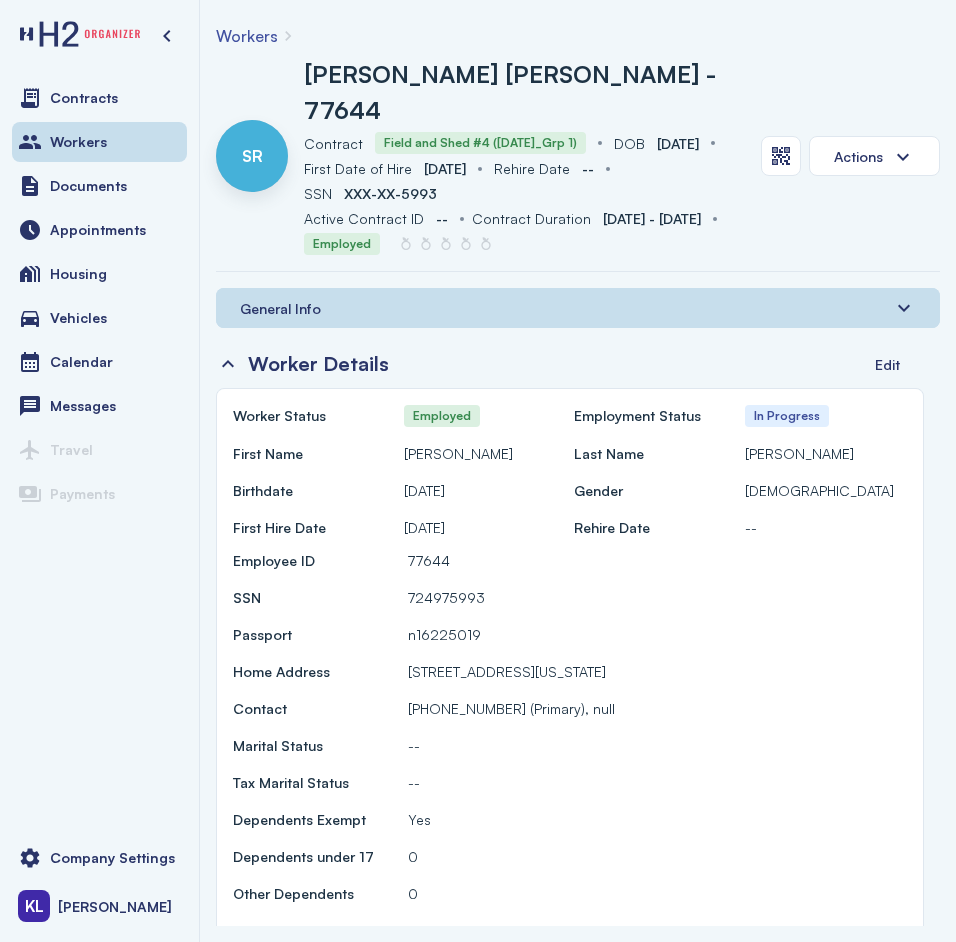 drag, startPoint x: 491, startPoint y: 577, endPoint x: 355, endPoint y: 593, distance: 136.93794 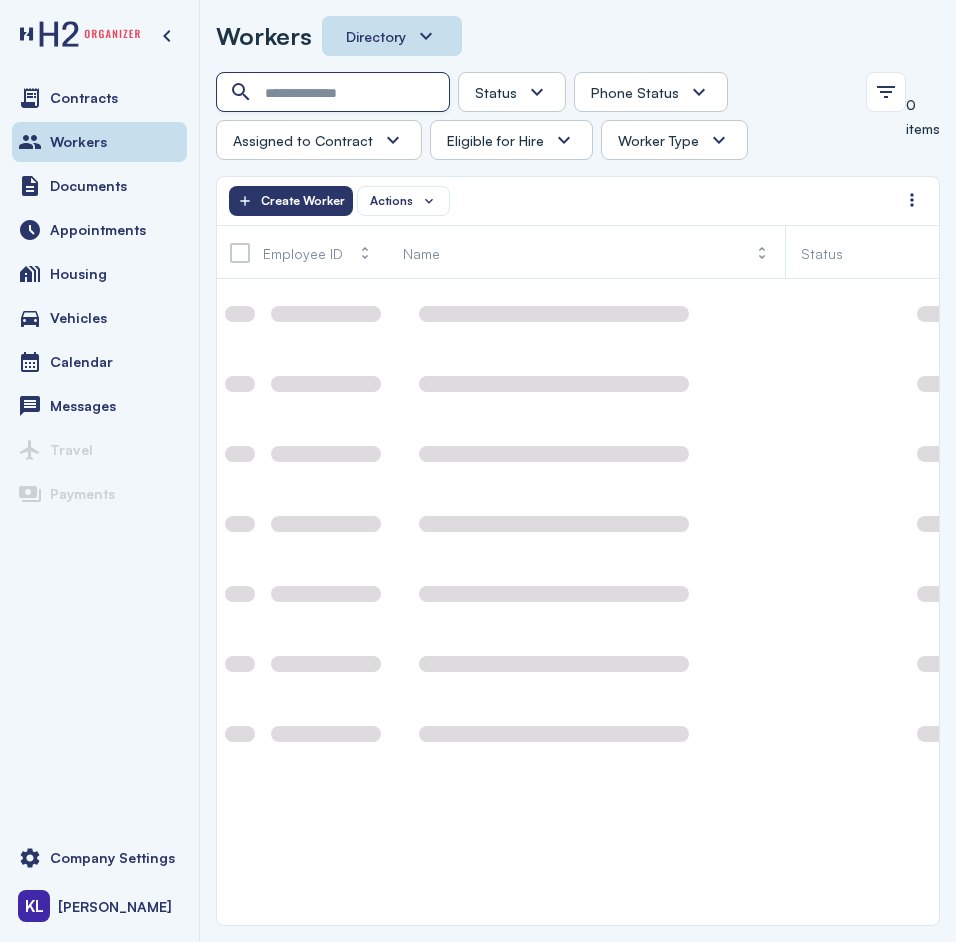 click at bounding box center (335, 93) 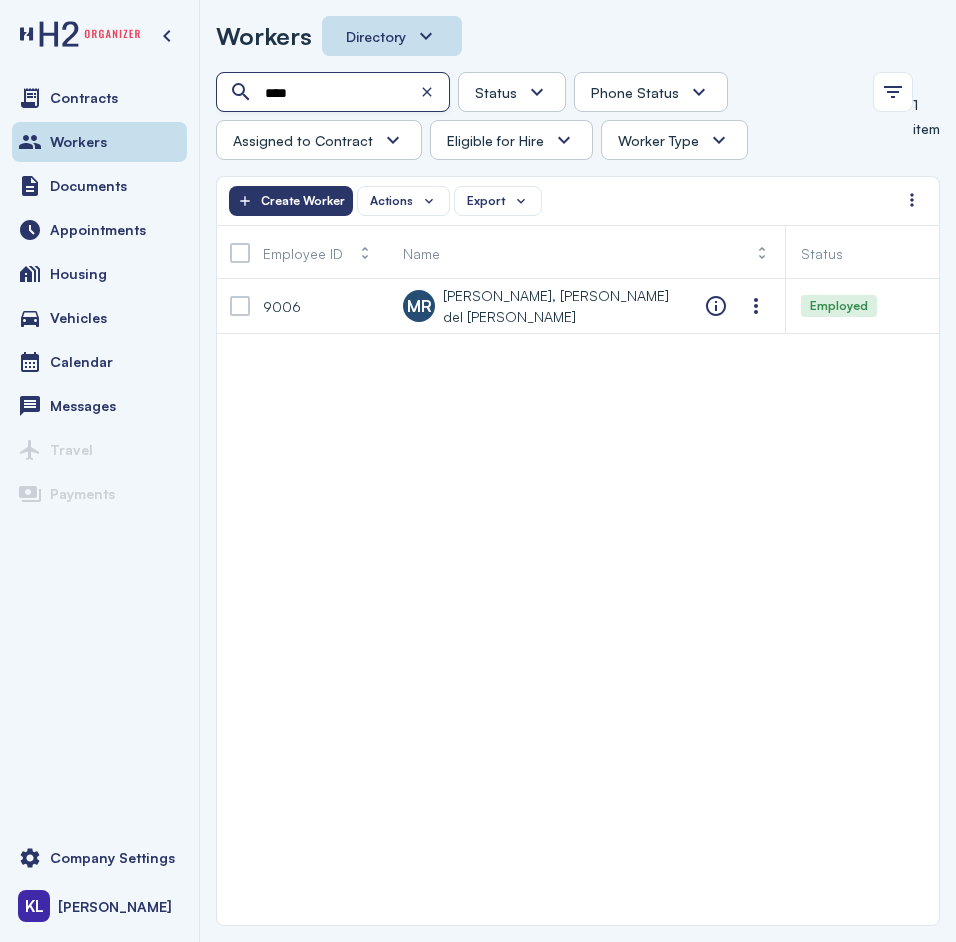 type on "****" 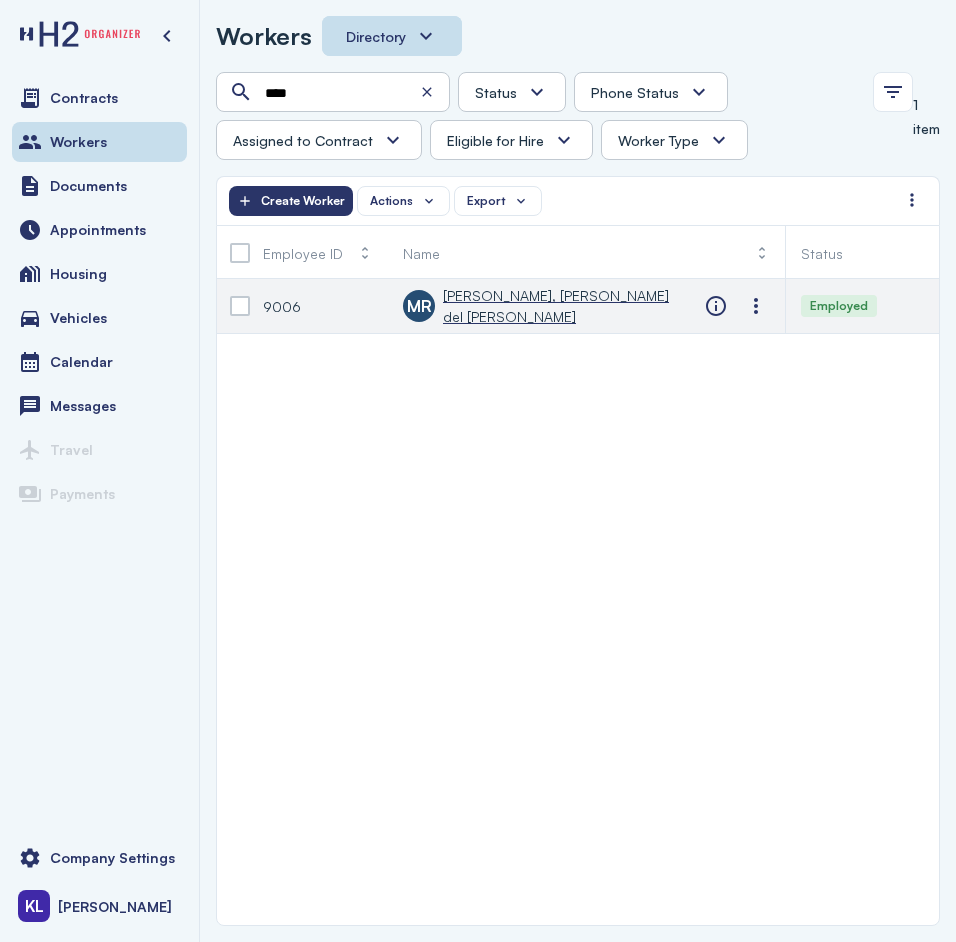 click on "[PERSON_NAME], [PERSON_NAME] del [PERSON_NAME]" at bounding box center [558, 306] 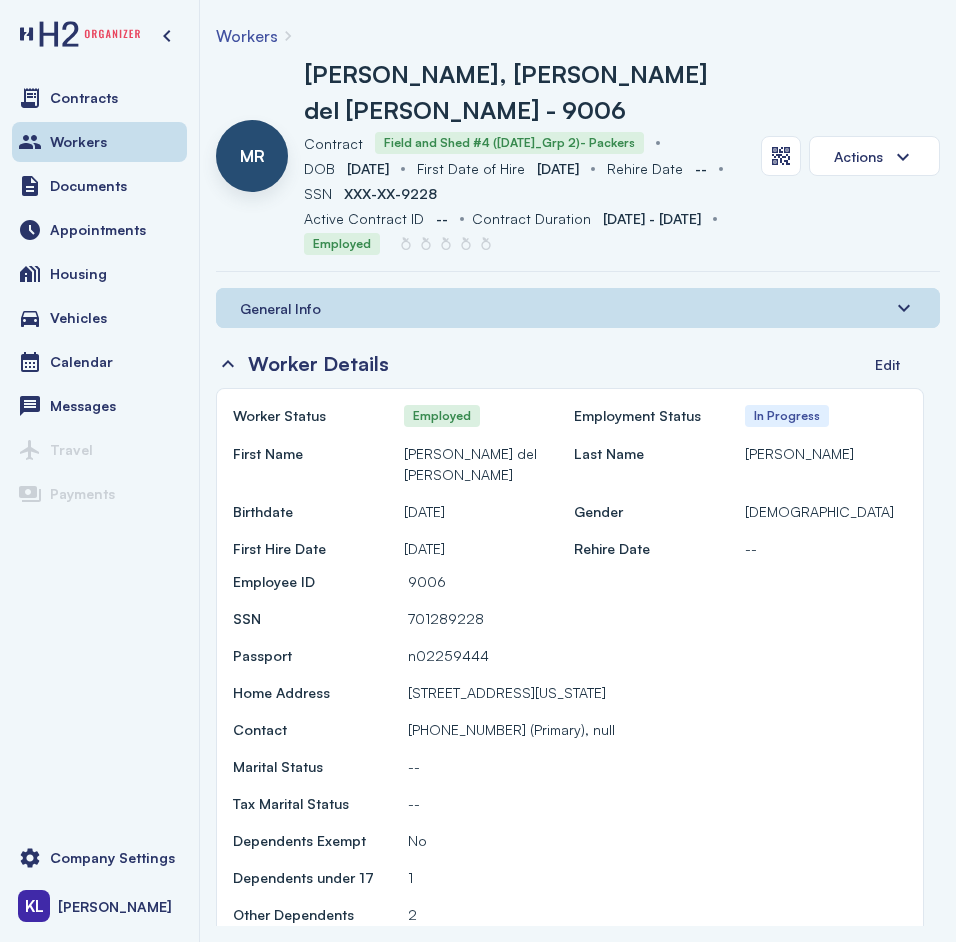 drag, startPoint x: 488, startPoint y: 620, endPoint x: 345, endPoint y: 616, distance: 143.05594 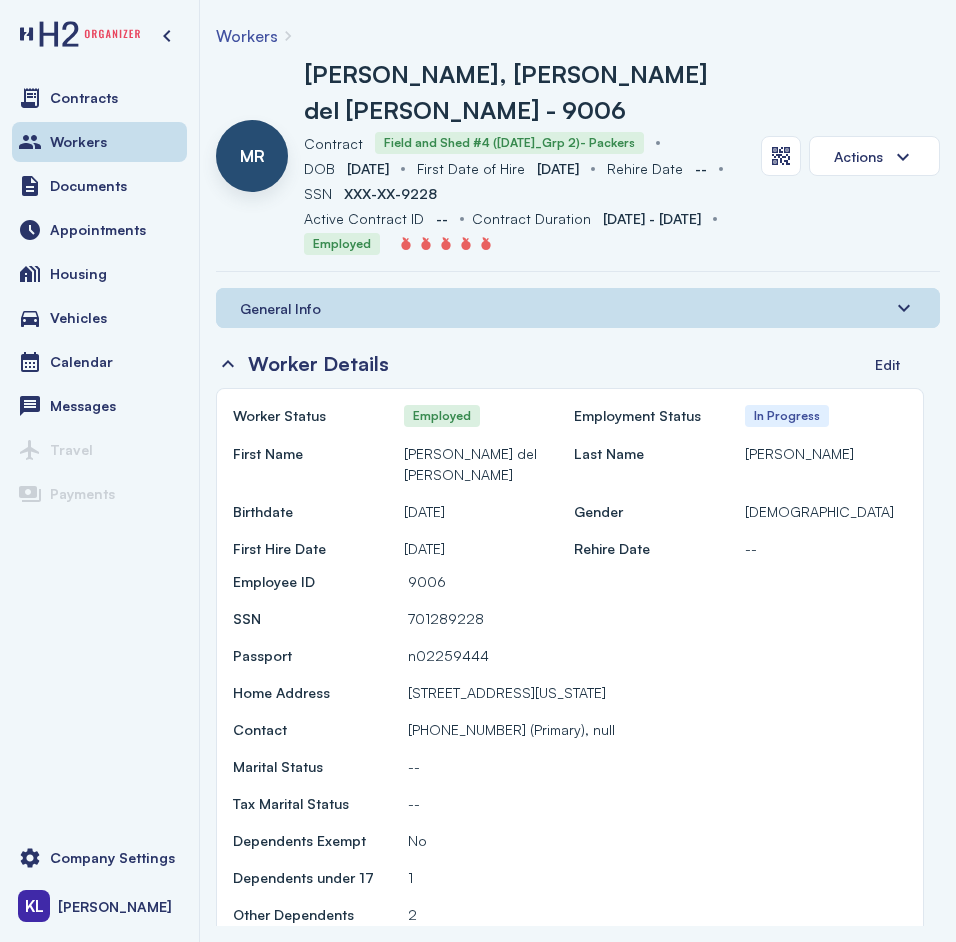 click on "Workers" at bounding box center (247, 36) 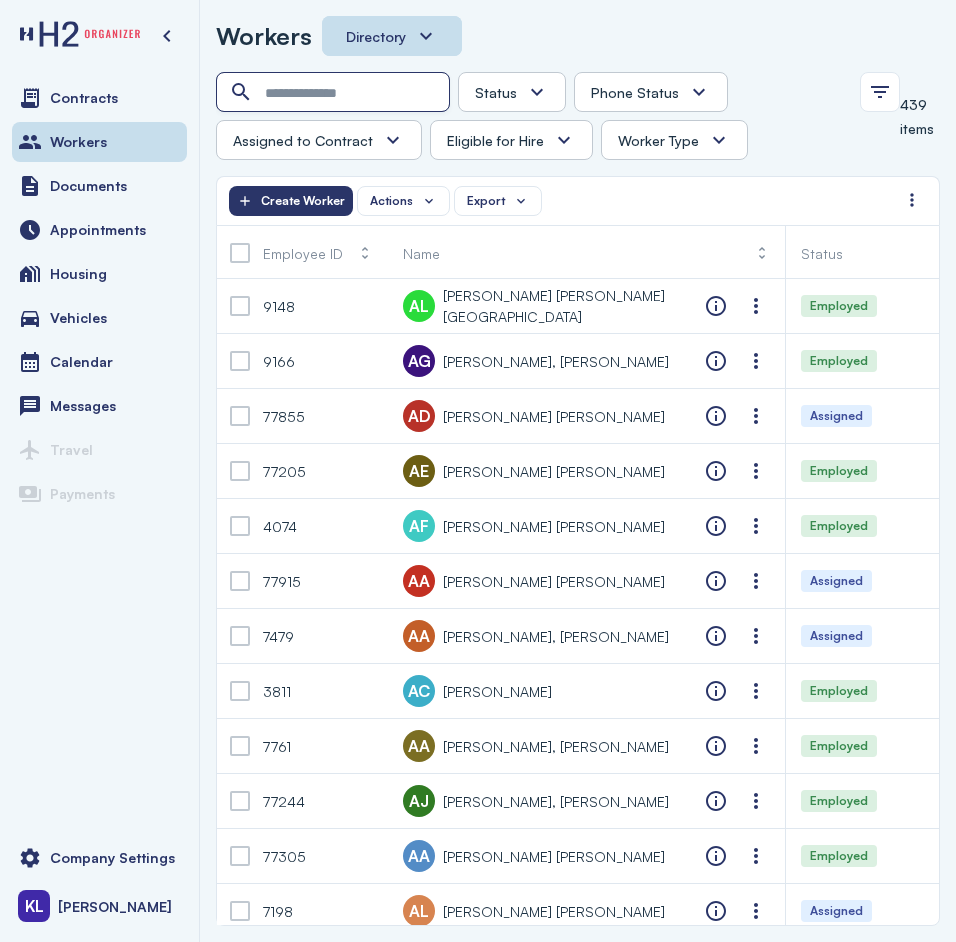 click at bounding box center (335, 93) 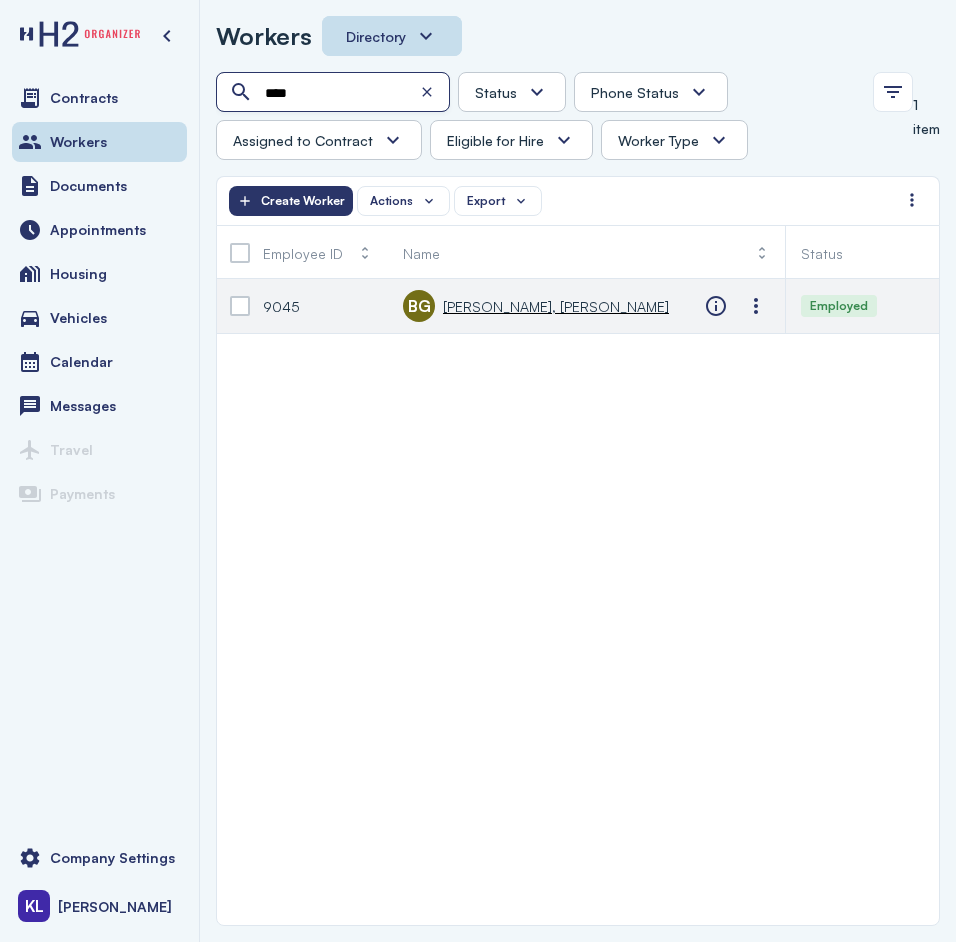 type on "****" 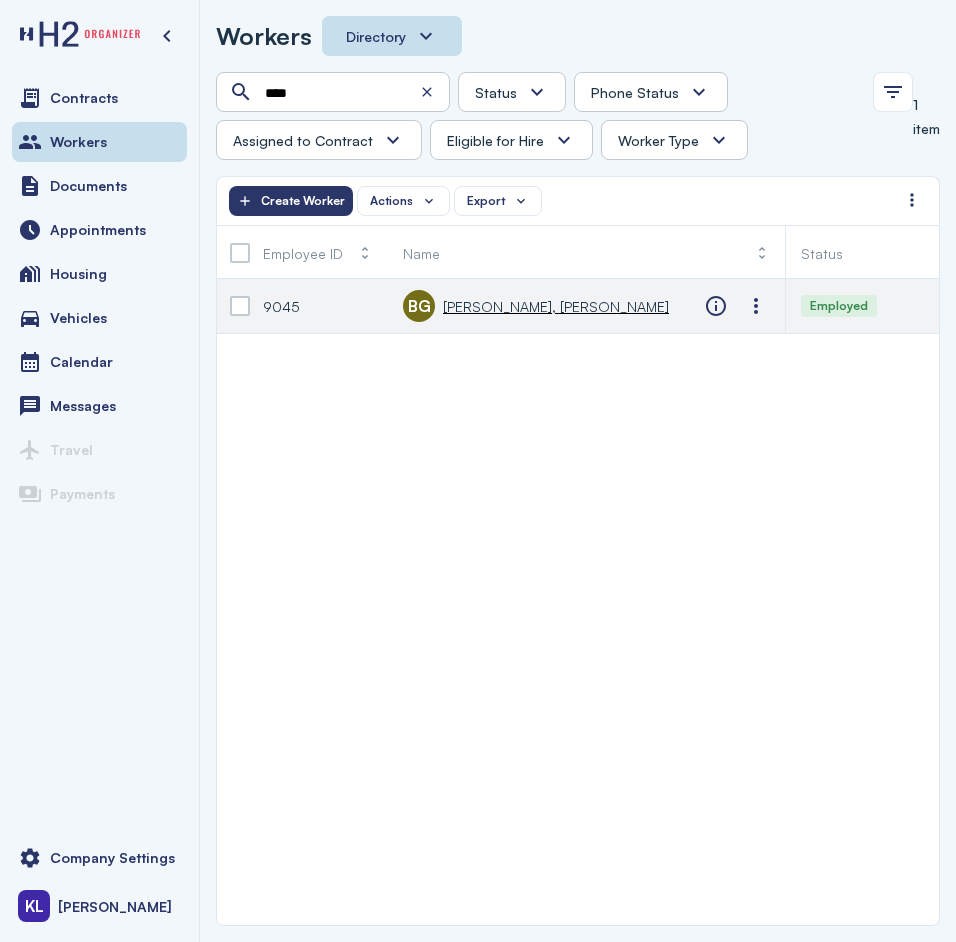click on "[PERSON_NAME] [PERSON_NAME]" at bounding box center [536, 306] 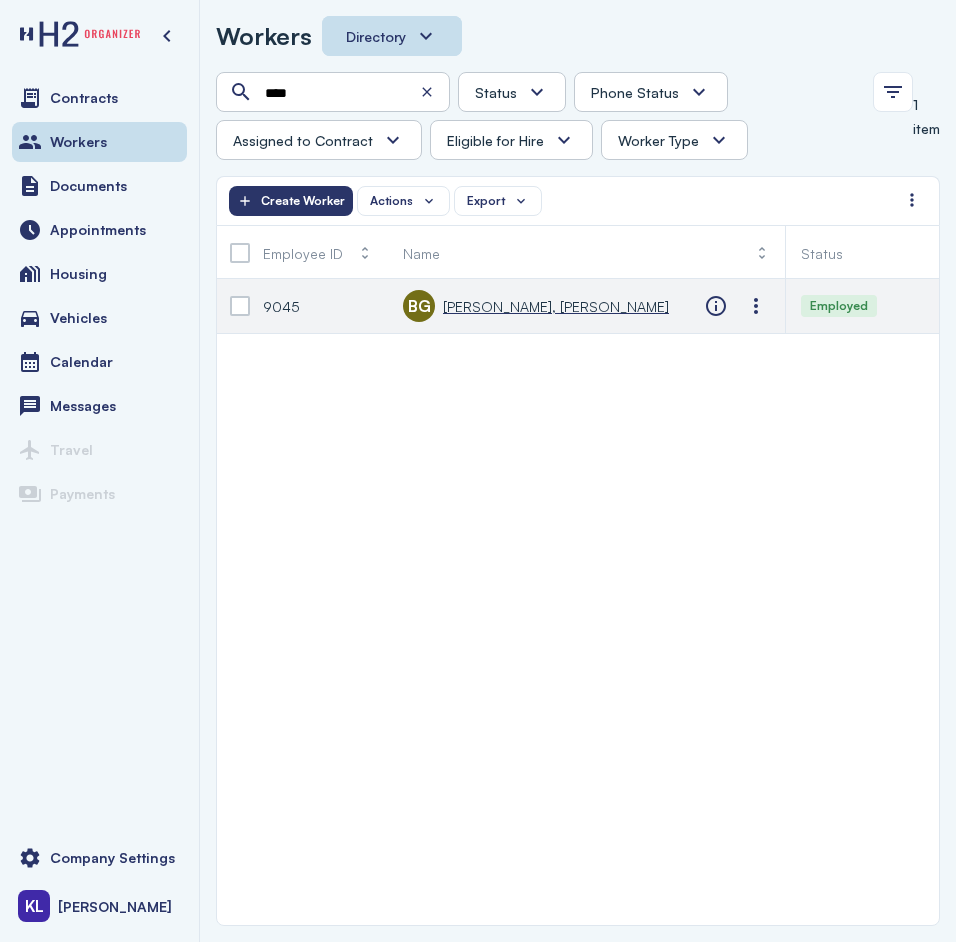 click on "[PERSON_NAME], [PERSON_NAME]" at bounding box center [556, 306] 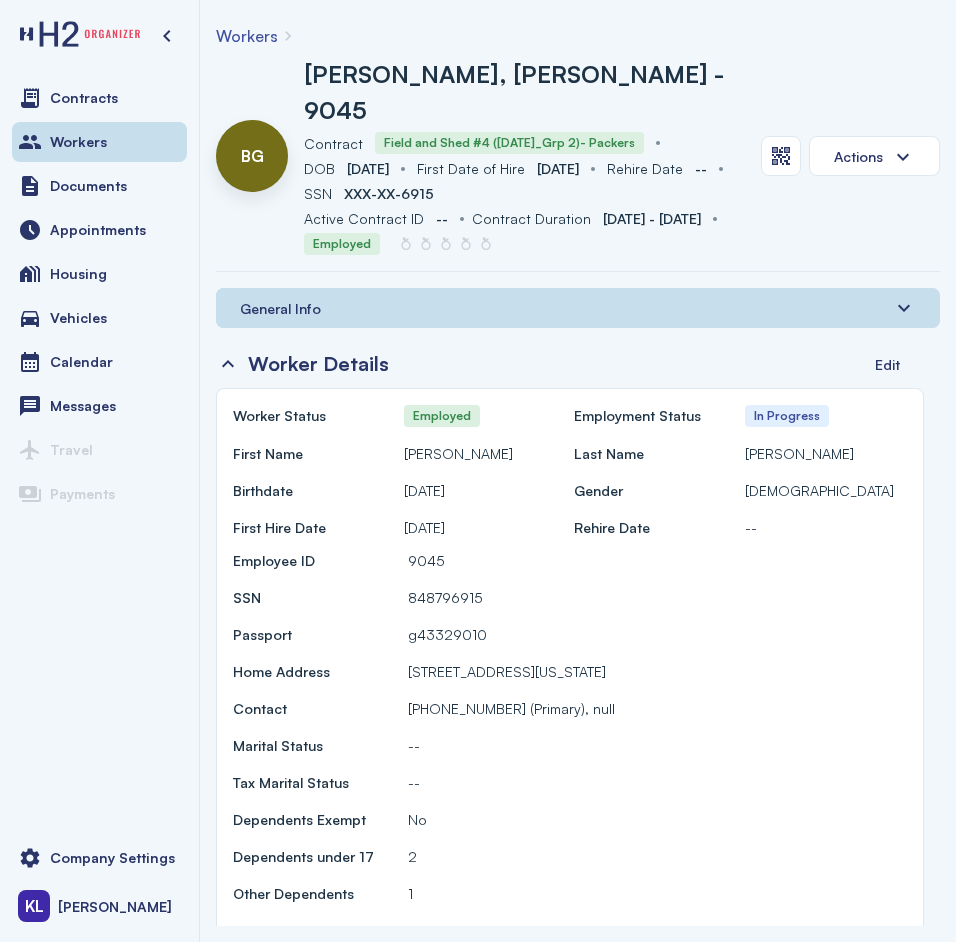 drag, startPoint x: 503, startPoint y: 622, endPoint x: 356, endPoint y: 623, distance: 147.0034 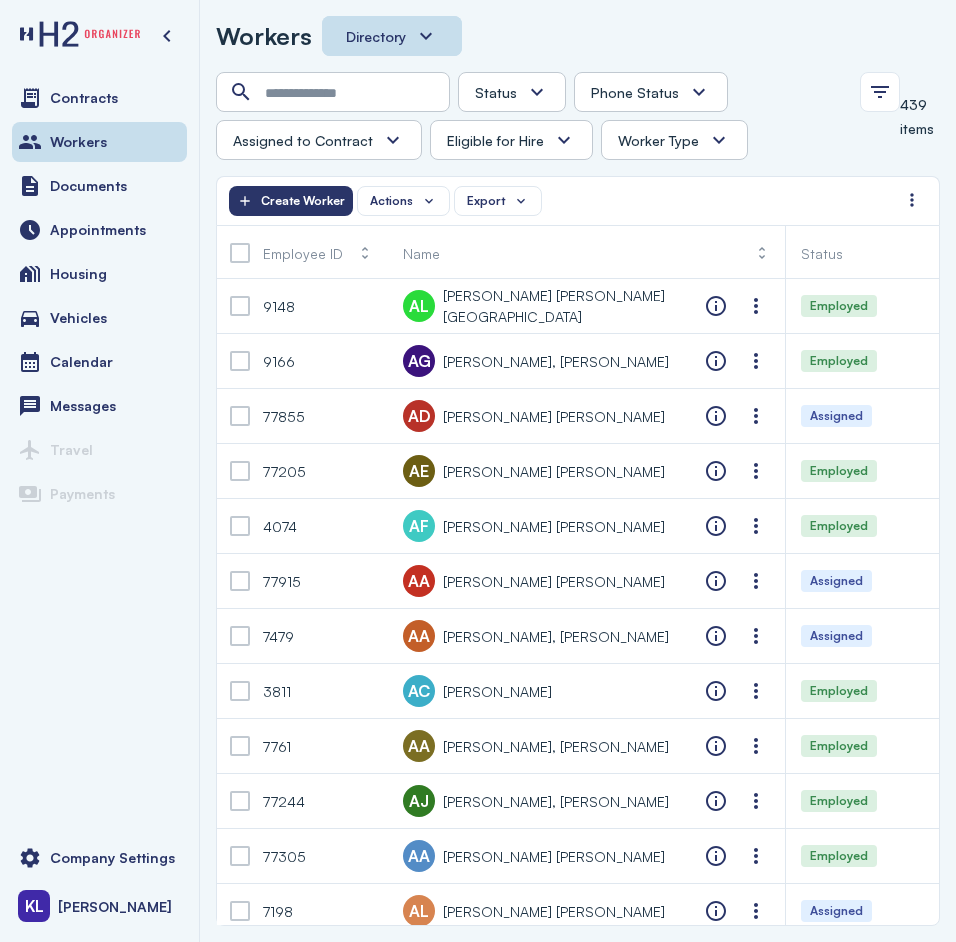 click on "Workers     Directory" at bounding box center [578, 44] 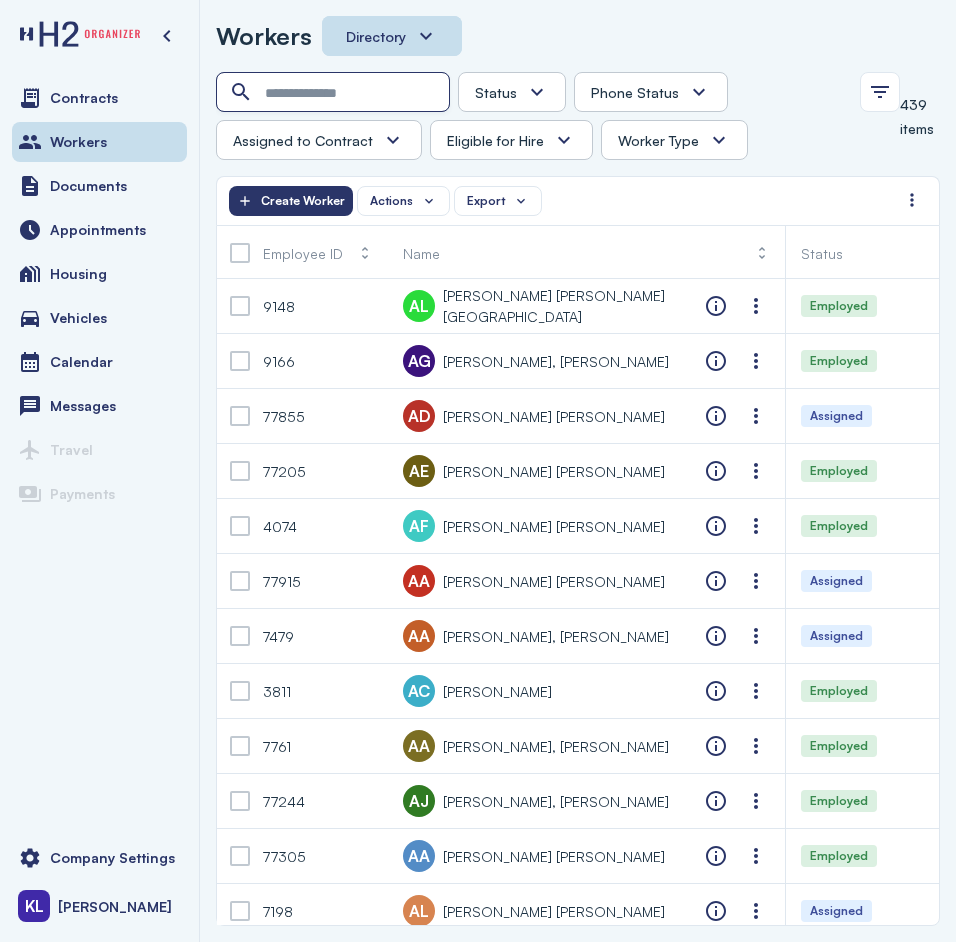 click at bounding box center [335, 93] 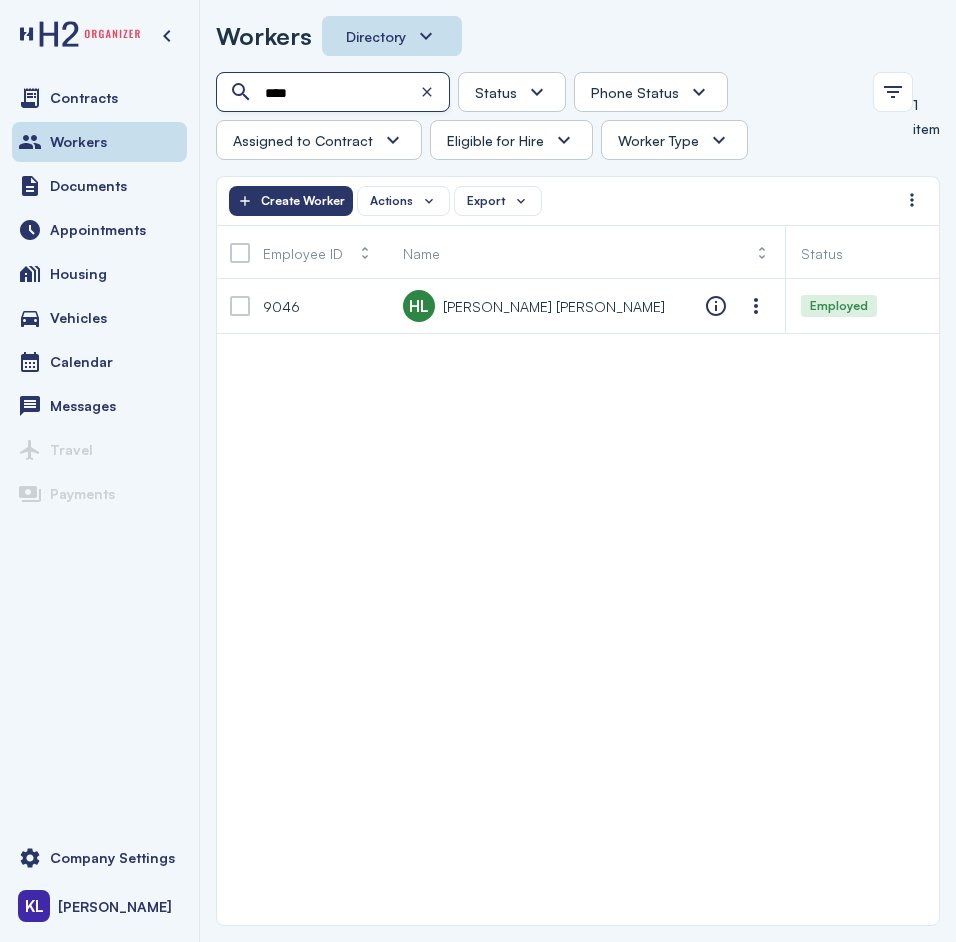 type on "****" 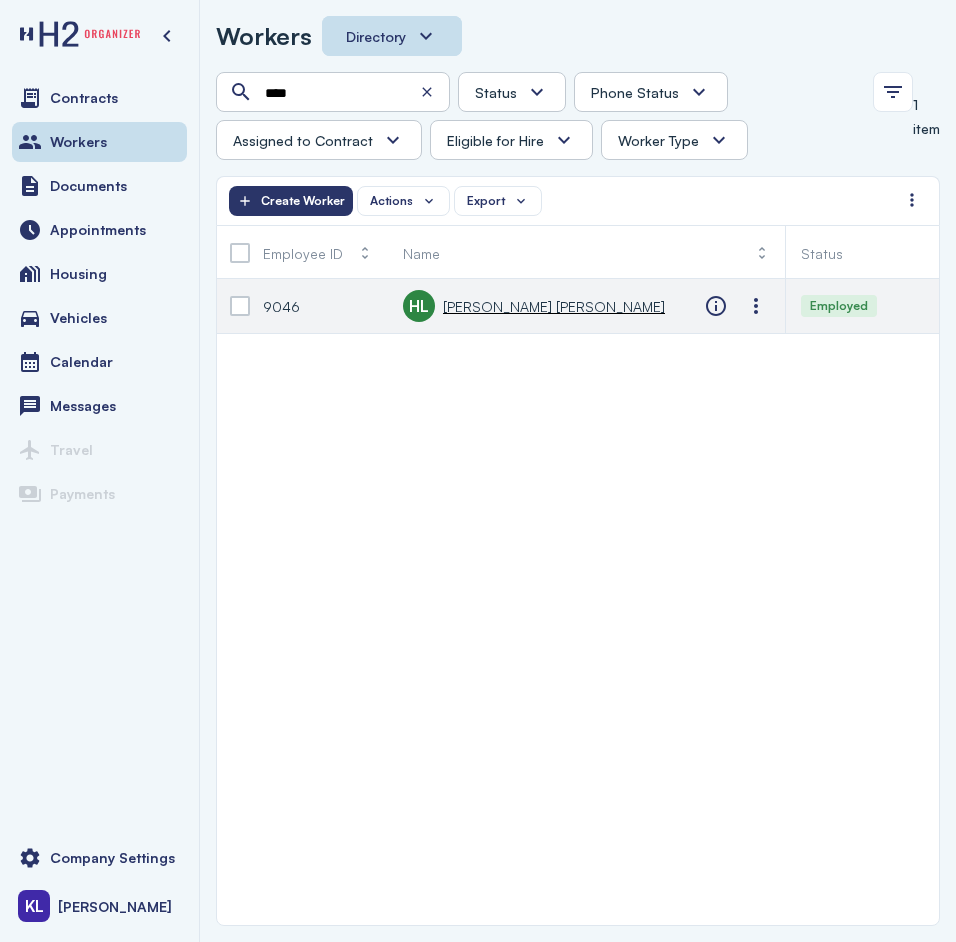 click on "[PERSON_NAME] [PERSON_NAME]" 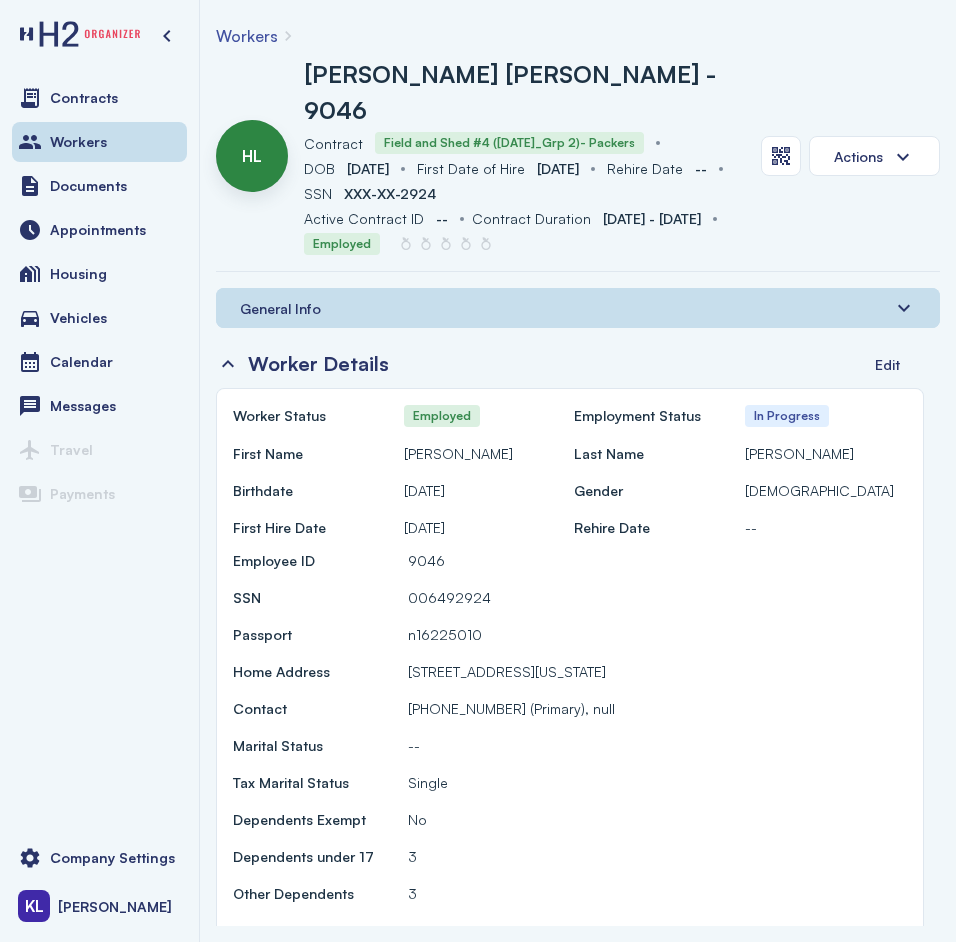 click on "9046" at bounding box center [658, 560] 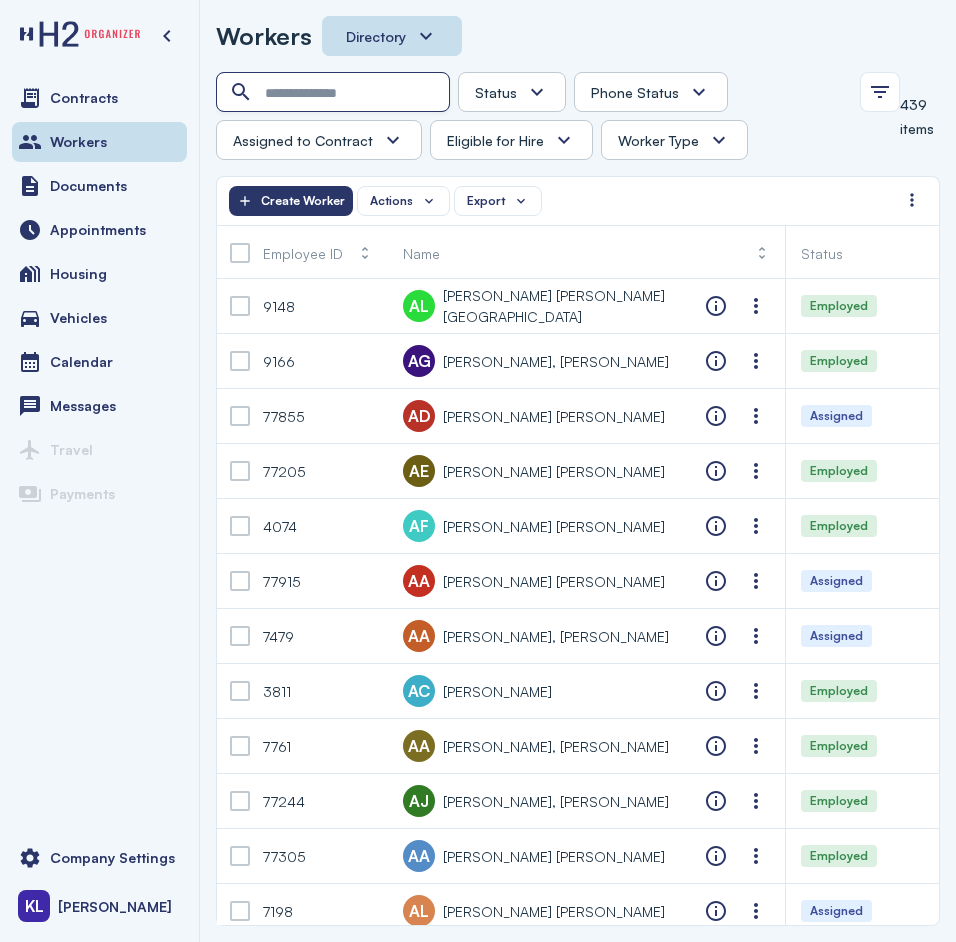 click at bounding box center (335, 93) 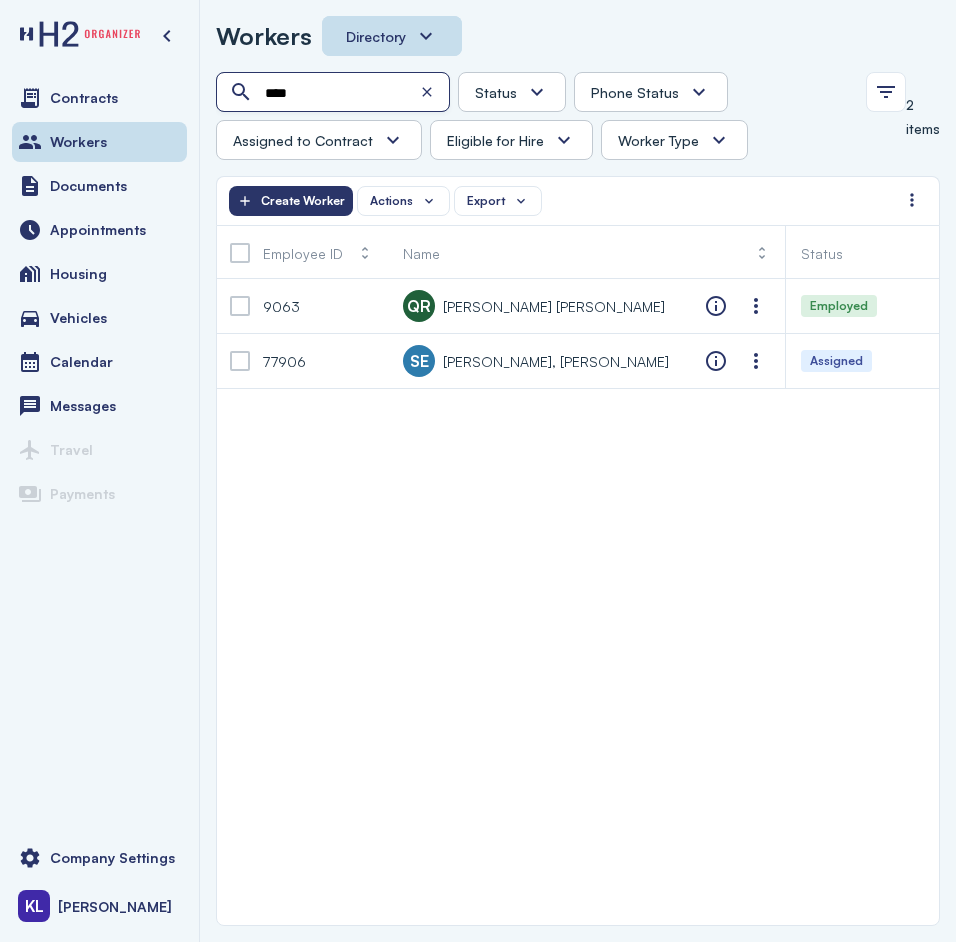 type on "****" 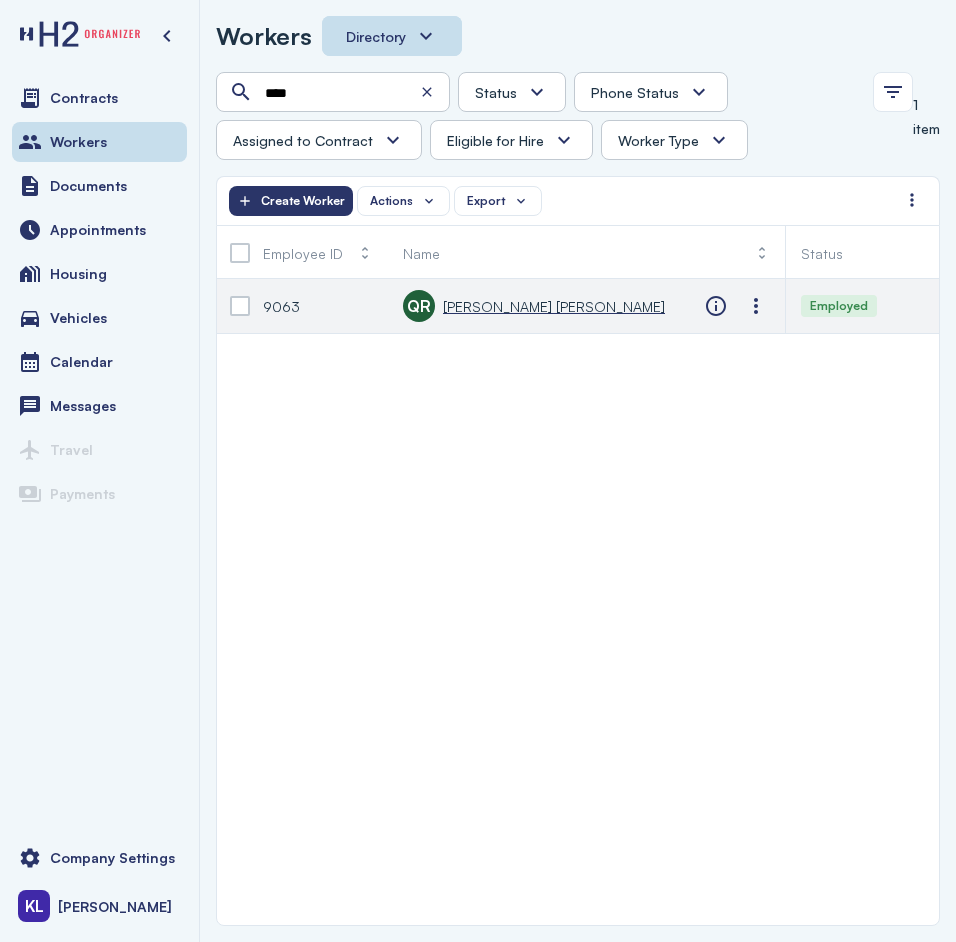 click on "[PERSON_NAME] [PERSON_NAME]" at bounding box center (554, 306) 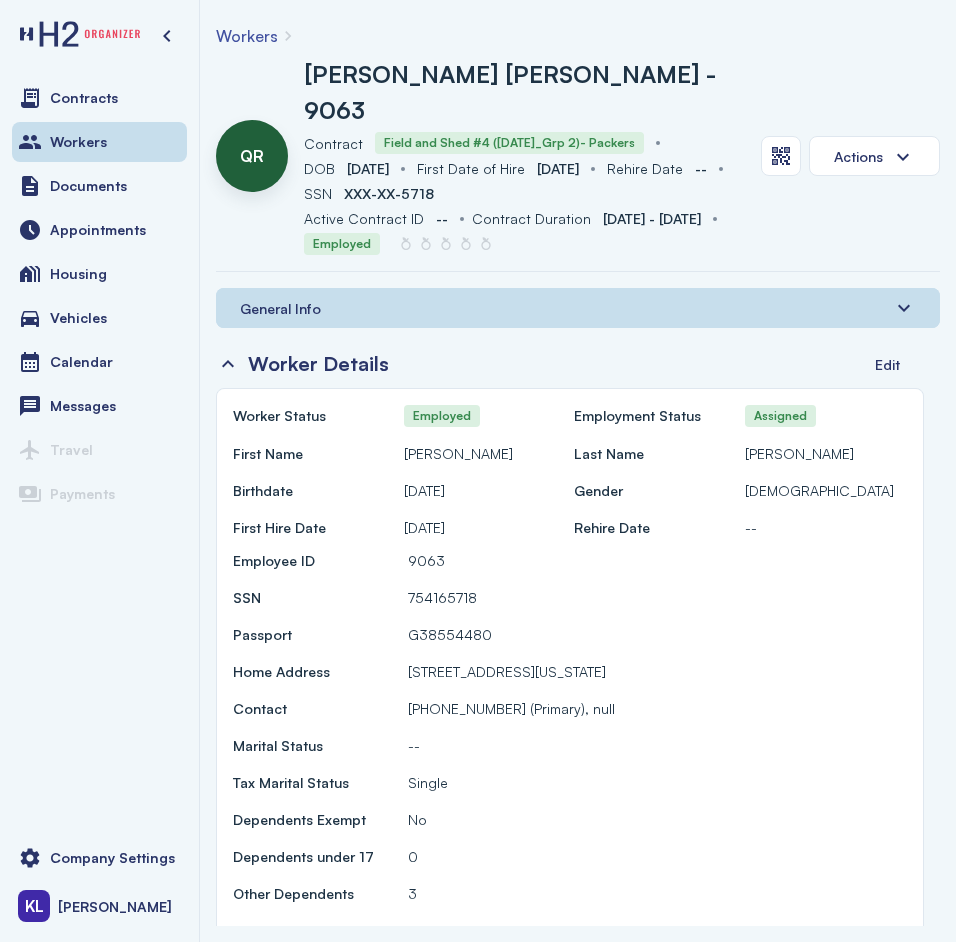 click on "Birthdate   [DEMOGRAPHIC_DATA]   Gender   [DEMOGRAPHIC_DATA]   First Hire Date   [DATE]   Rehire Date   --" at bounding box center [570, 509] 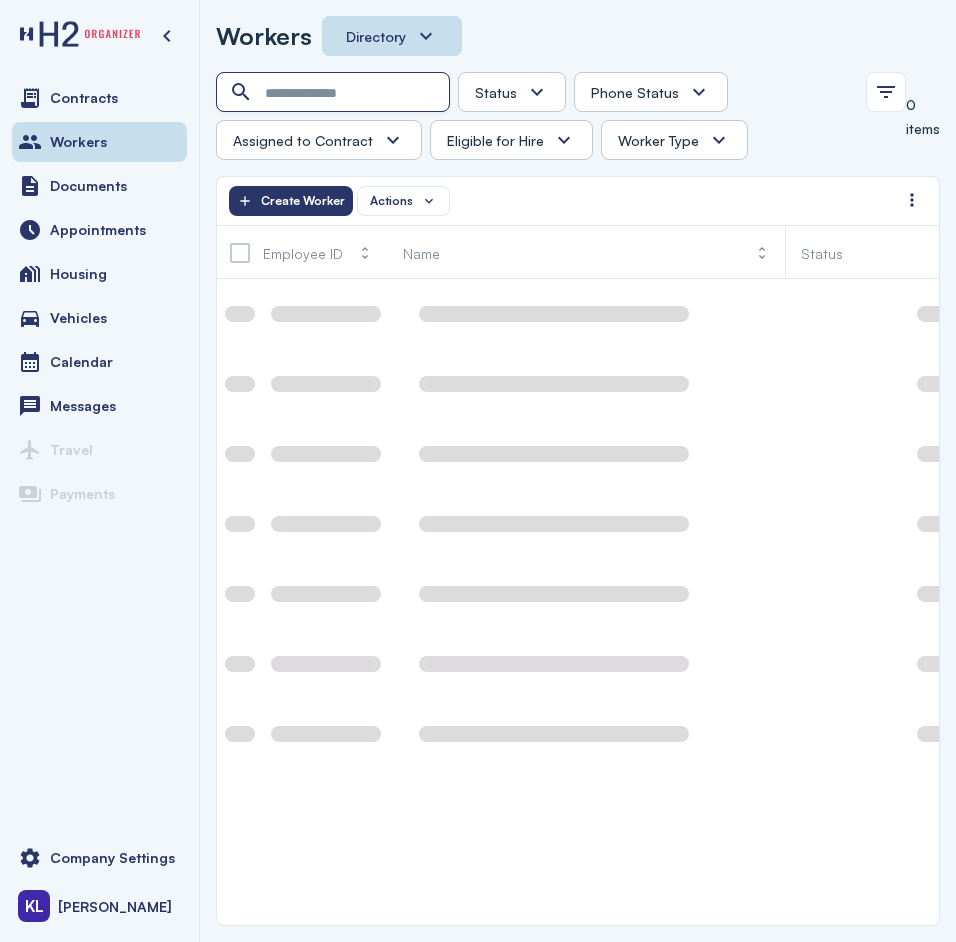 click at bounding box center (335, 93) 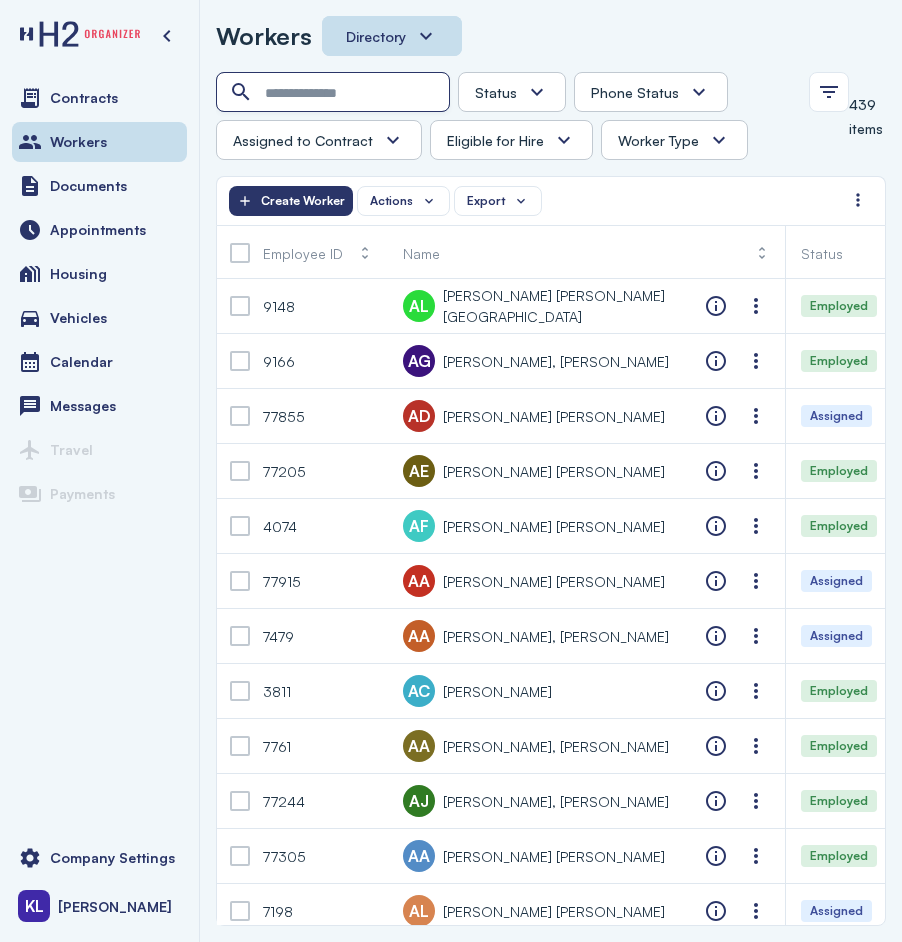click at bounding box center [335, 93] 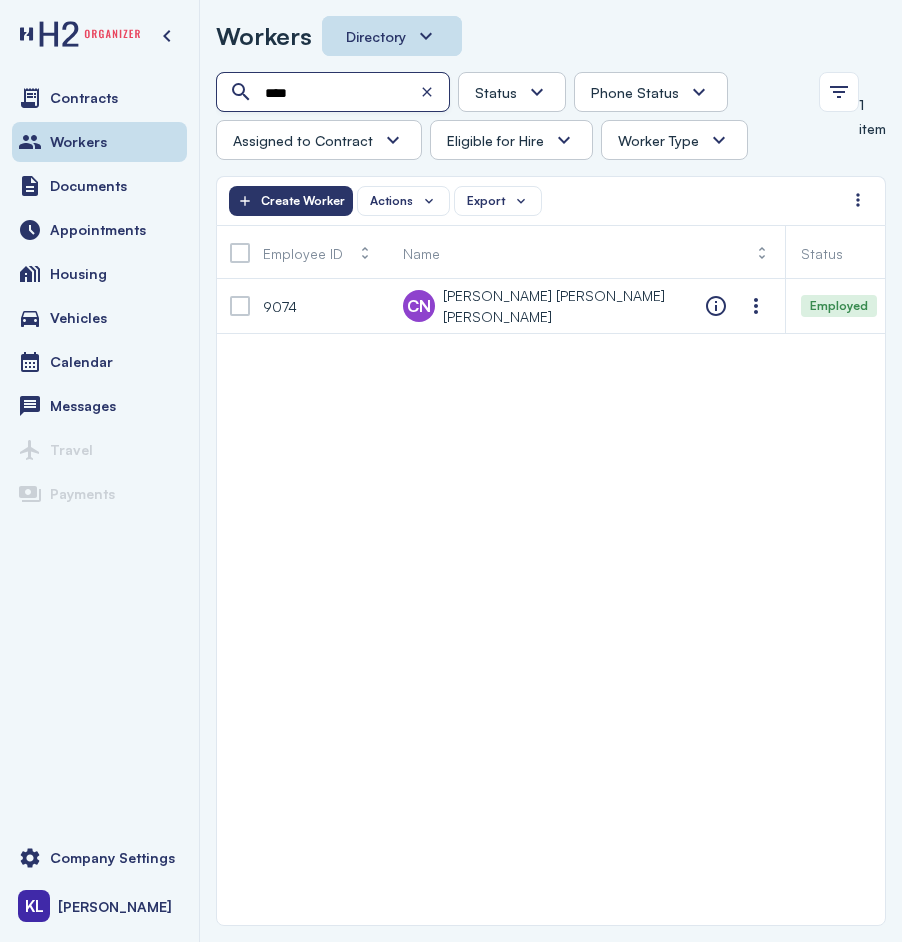 type on "****" 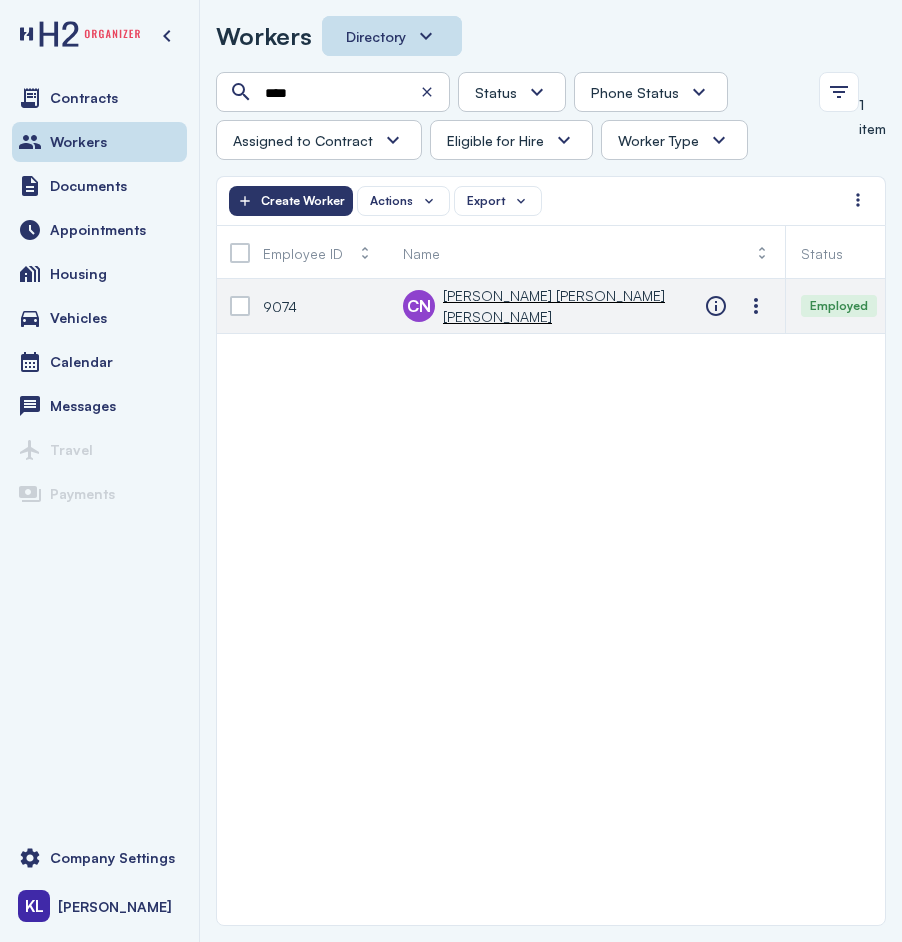 click on "CN       [PERSON_NAME] [PERSON_NAME] [PERSON_NAME]" 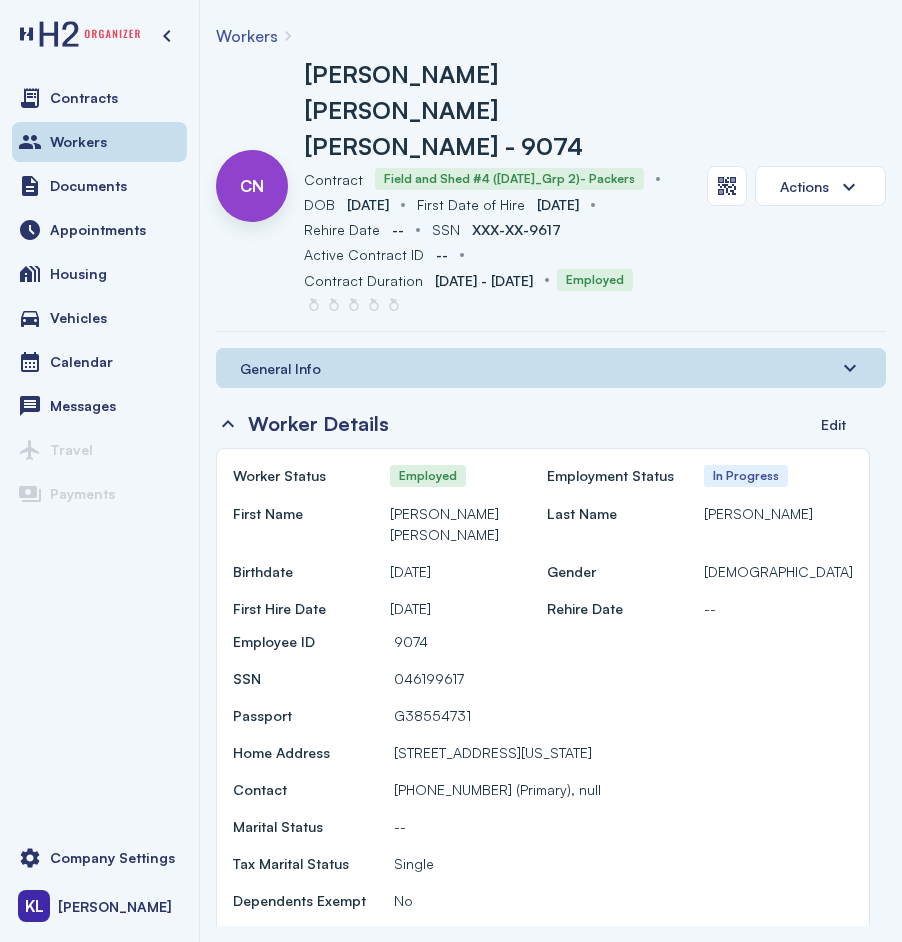 click on "Employed" at bounding box center [428, 476] 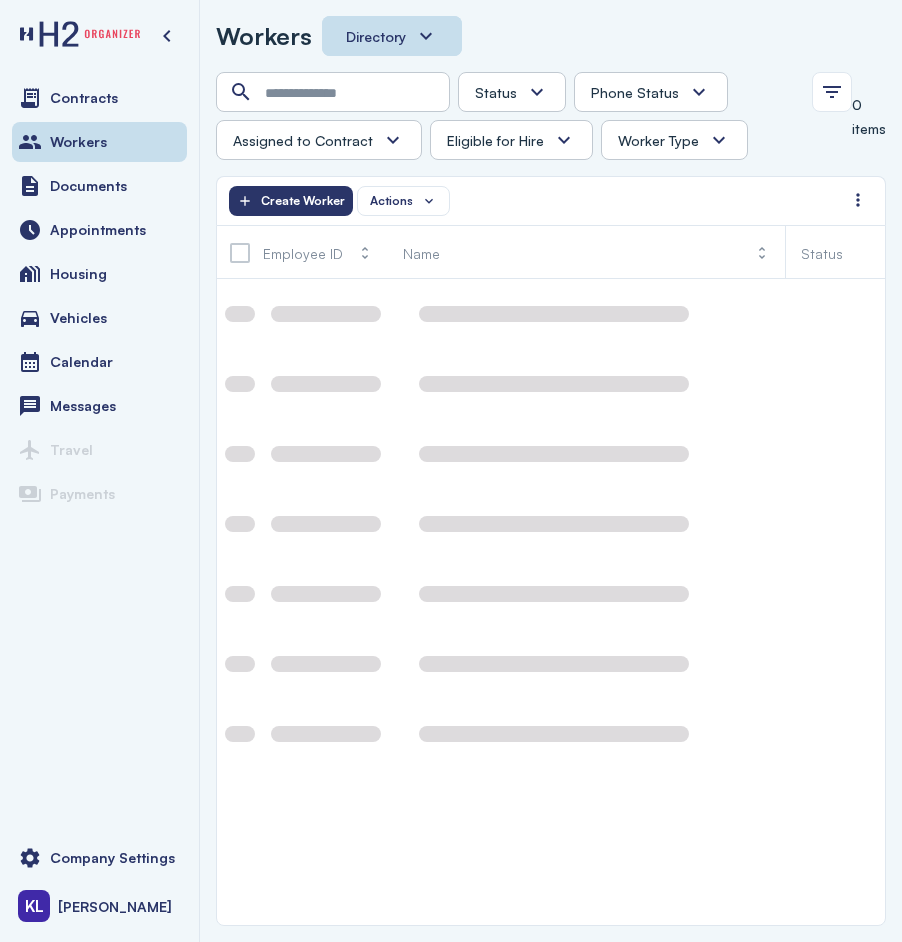 click at bounding box center [433, 92] 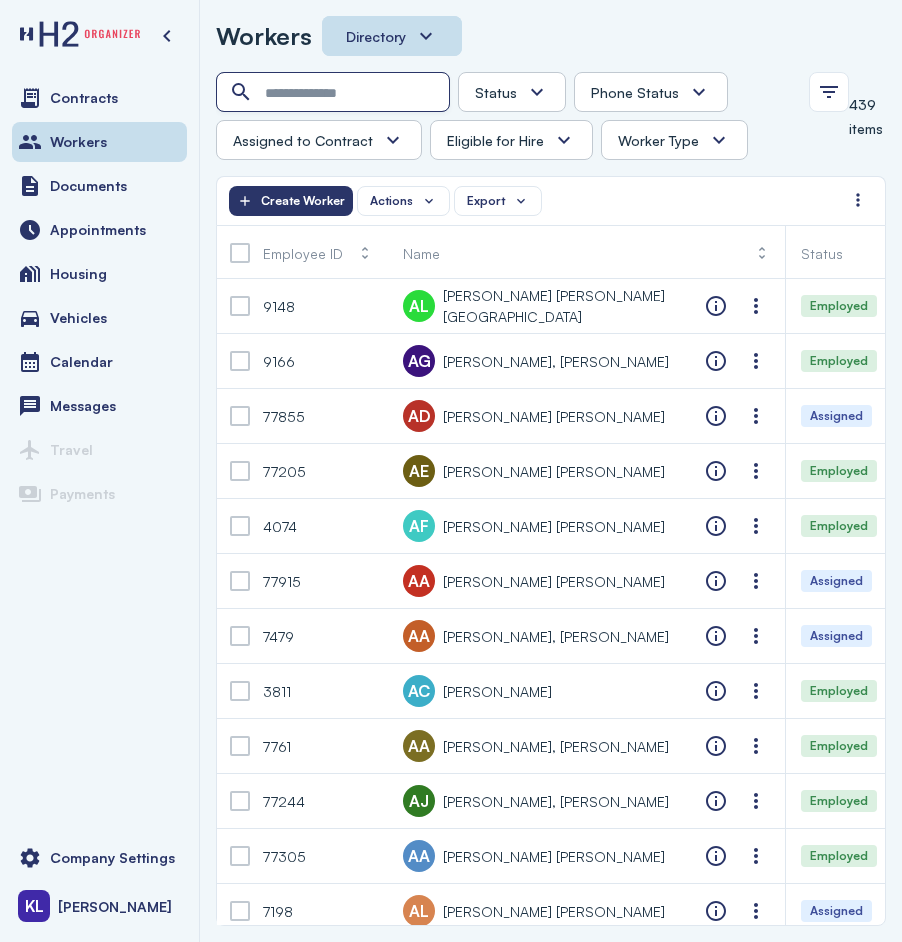 click at bounding box center (335, 93) 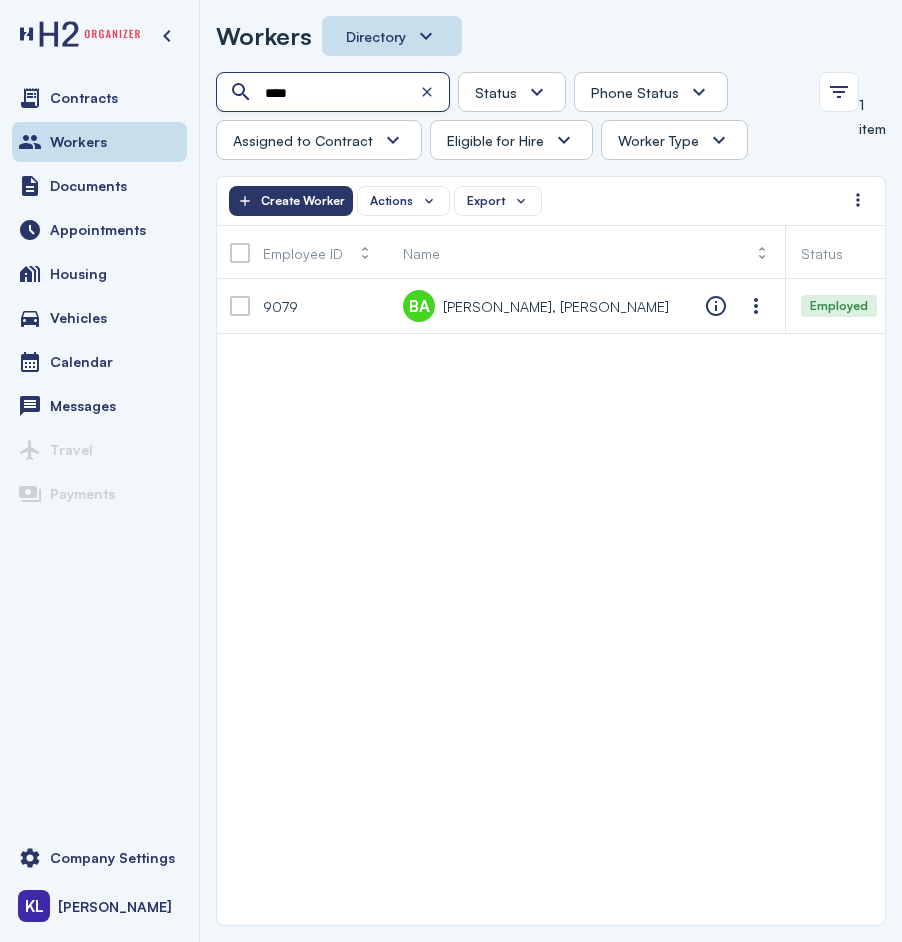 type on "****" 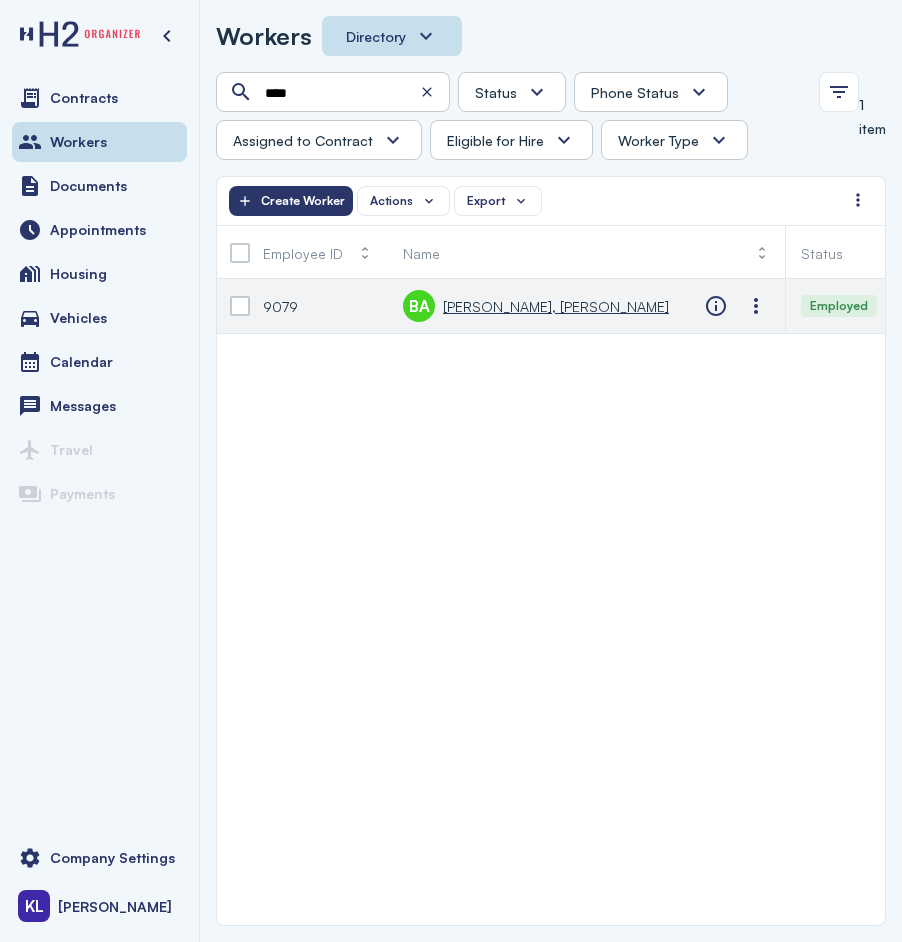 click on "[PERSON_NAME], [PERSON_NAME]" at bounding box center [556, 306] 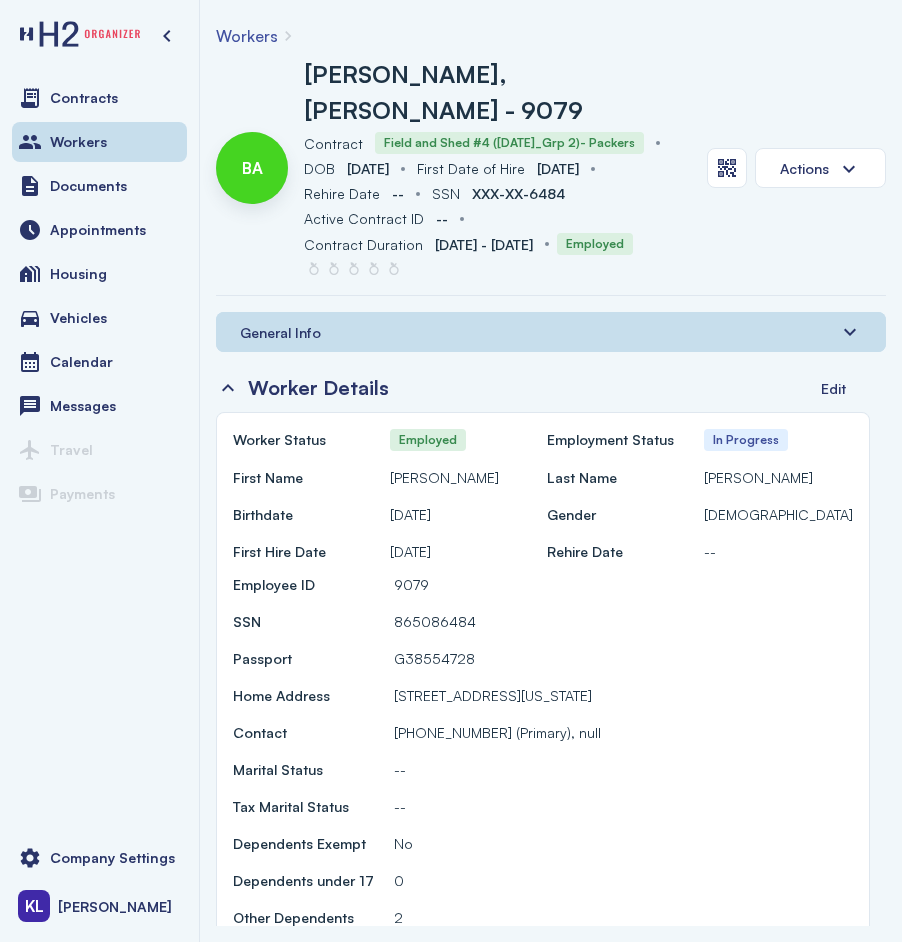 click on "G38554728" at bounding box center [434, 658] 